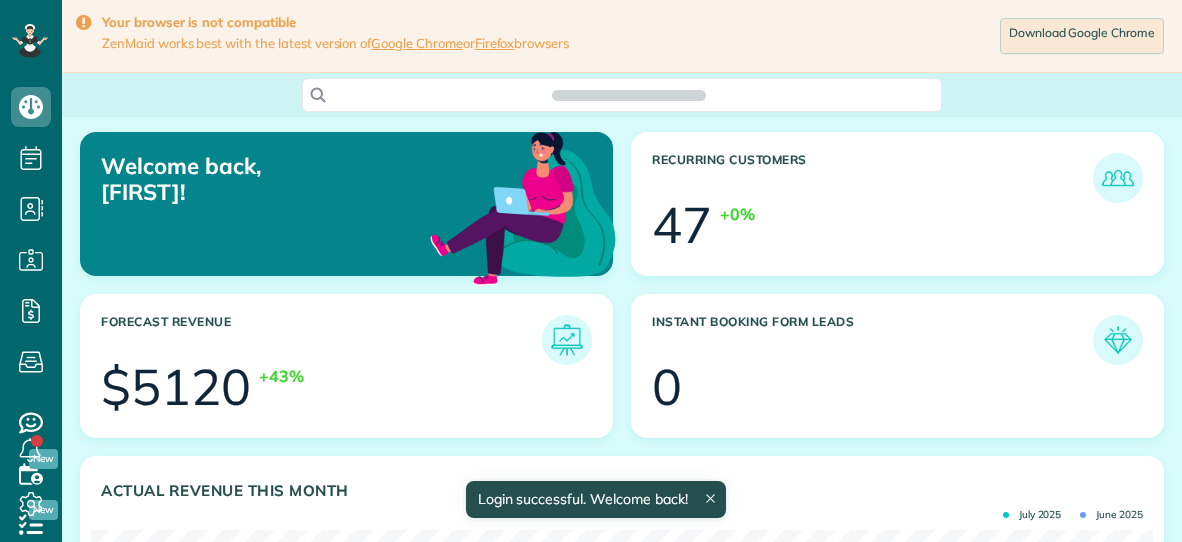 scroll, scrollTop: 0, scrollLeft: 0, axis: both 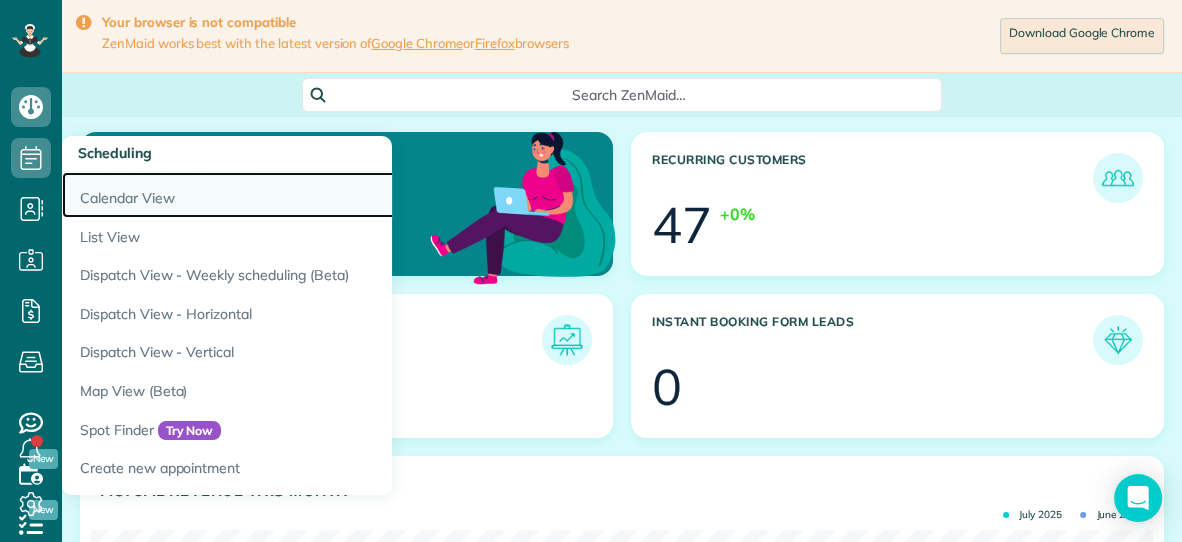 click on "Calendar View" at bounding box center [312, 195] 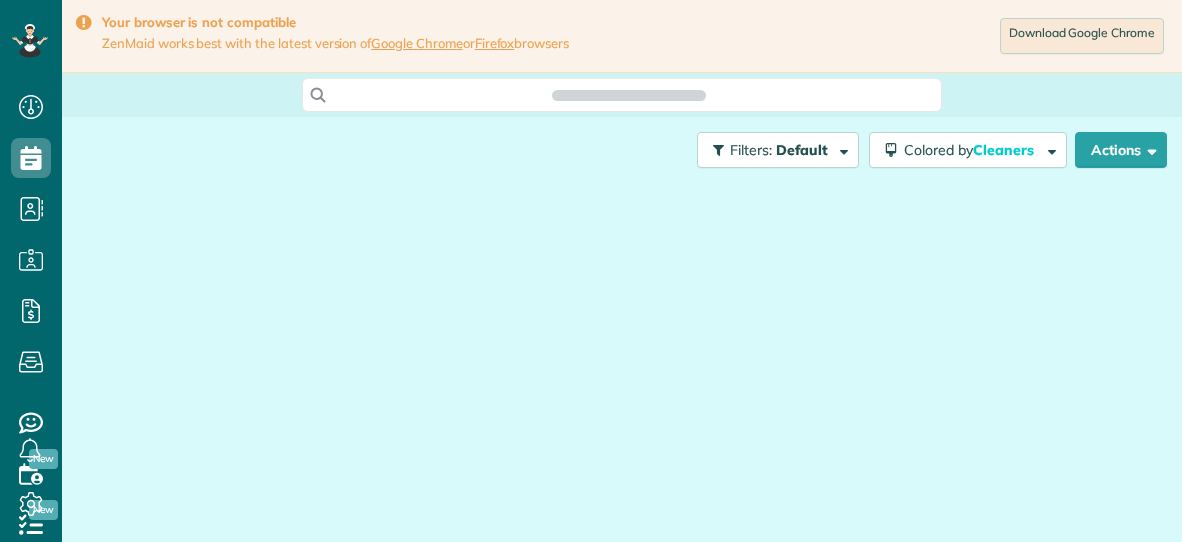 scroll, scrollTop: 0, scrollLeft: 0, axis: both 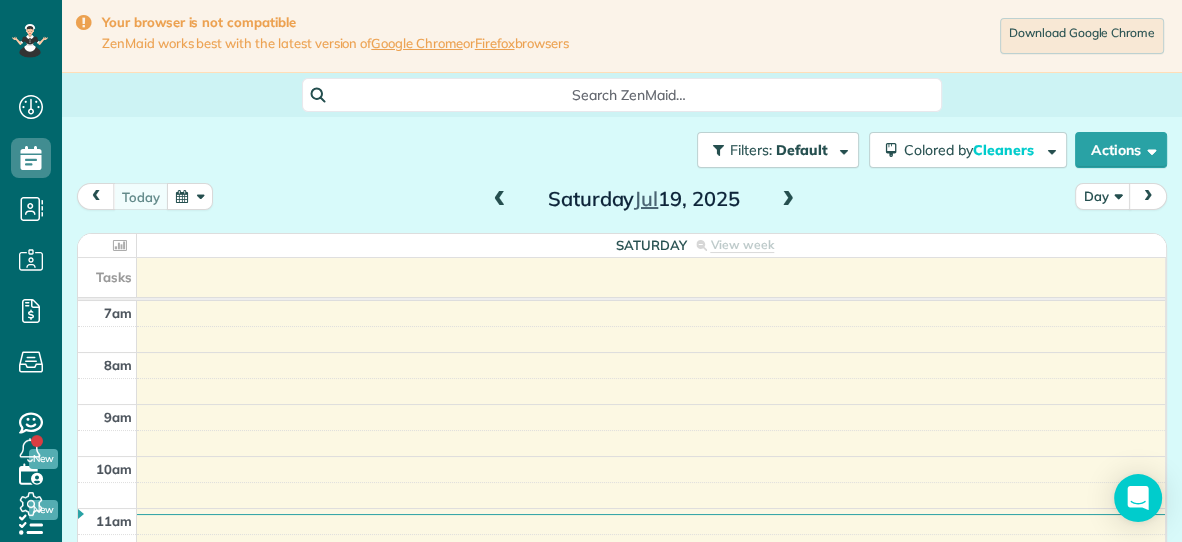 click at bounding box center [788, 200] 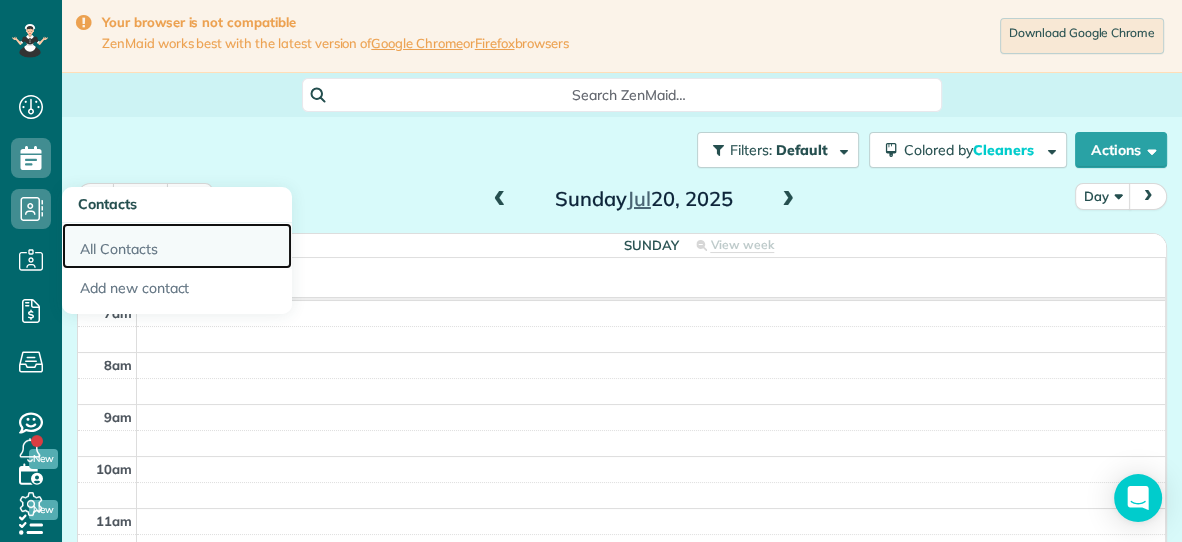 click on "All Contacts" at bounding box center (177, 246) 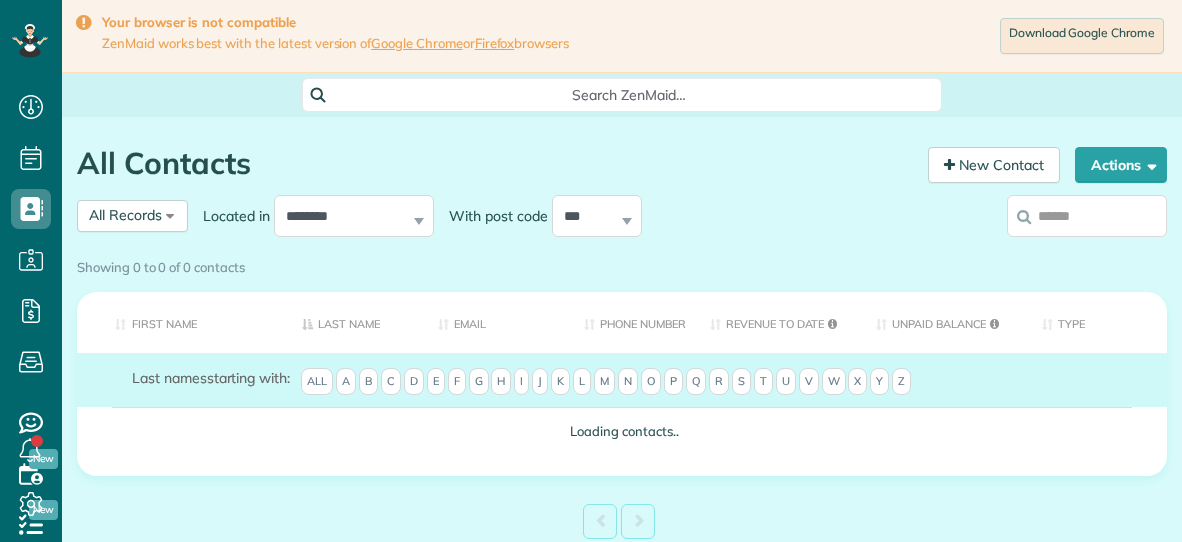 scroll, scrollTop: 0, scrollLeft: 0, axis: both 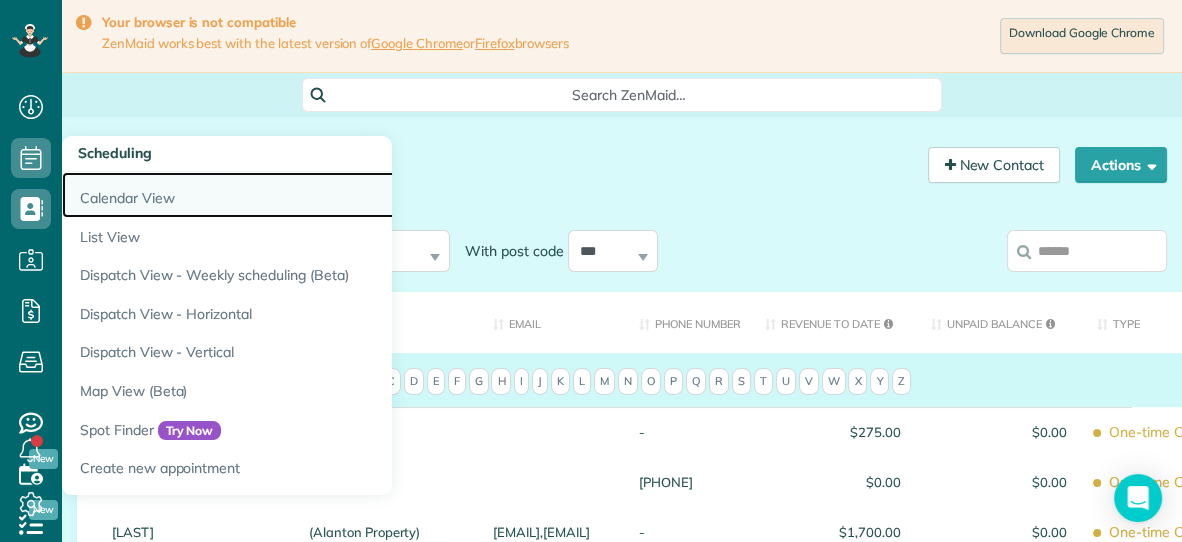 click on "Calendar View" at bounding box center (312, 195) 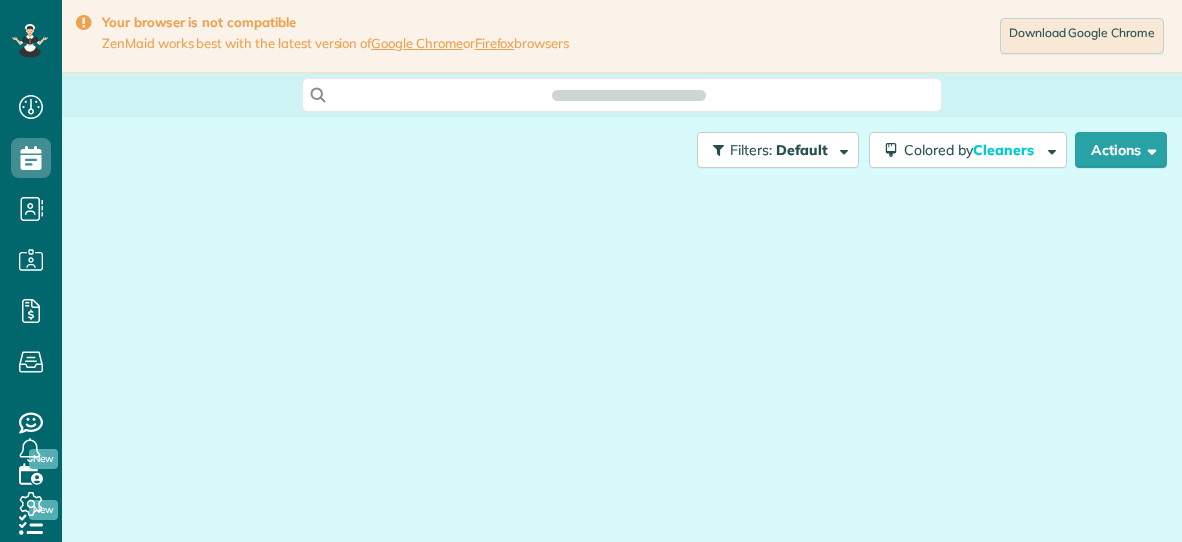 scroll, scrollTop: 0, scrollLeft: 0, axis: both 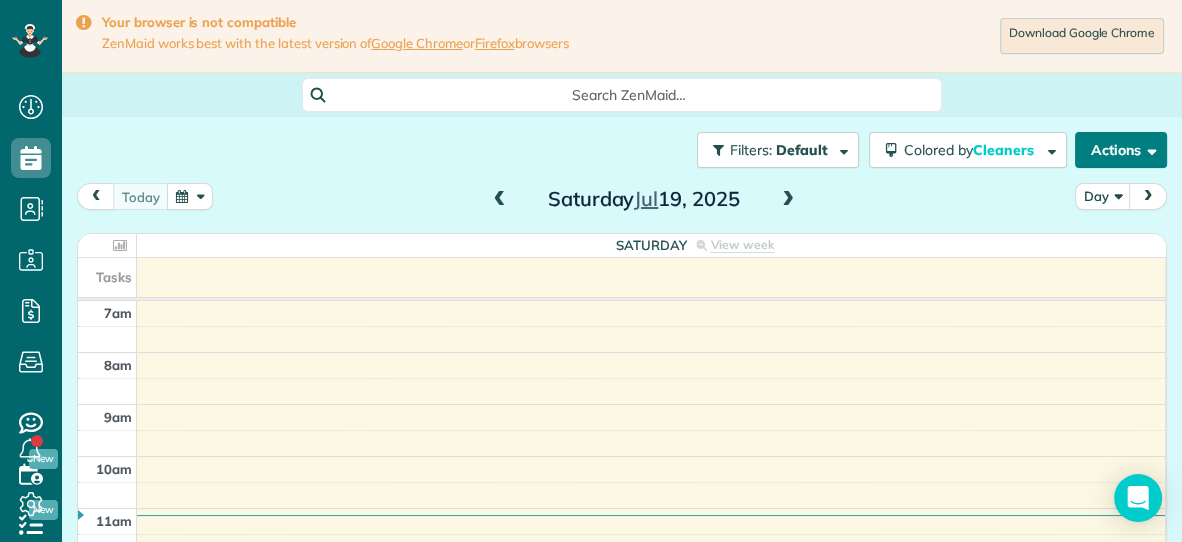 click on "Actions" at bounding box center [1121, 150] 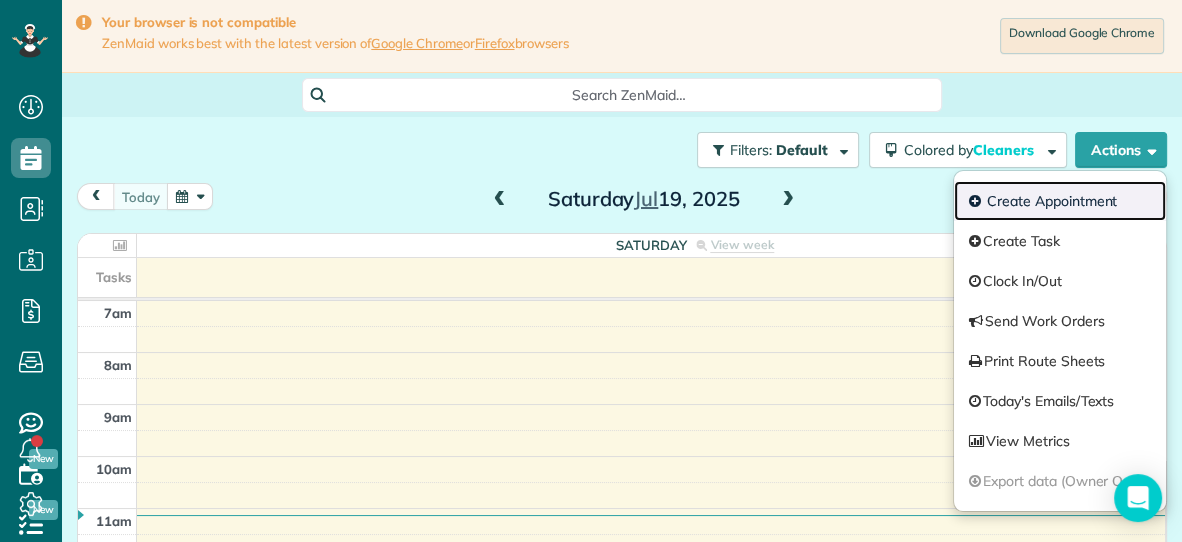 click on "Create Appointment" at bounding box center (1060, 201) 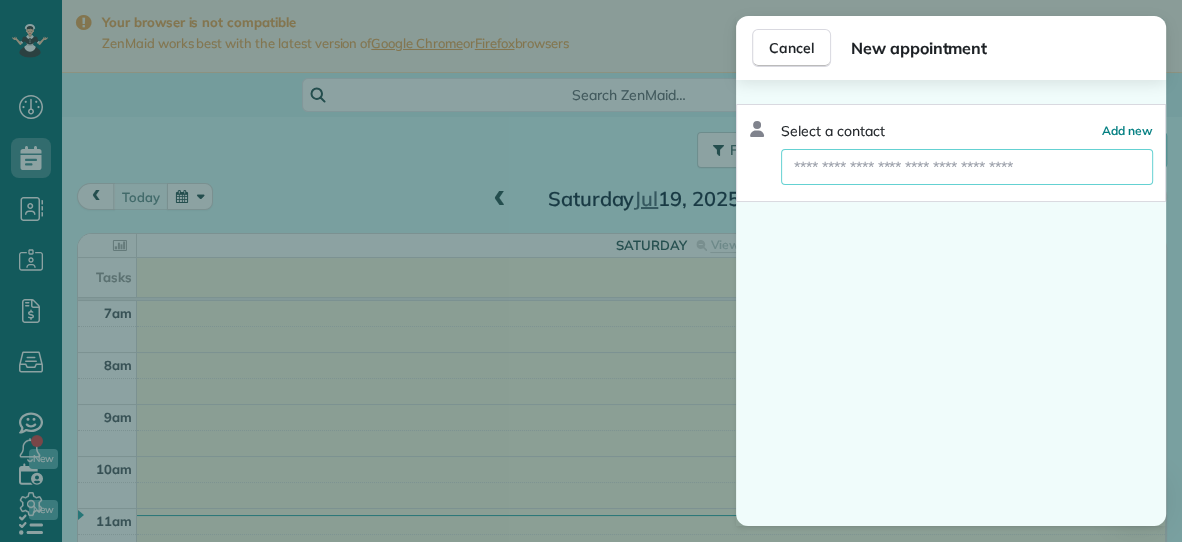 click at bounding box center (967, 167) 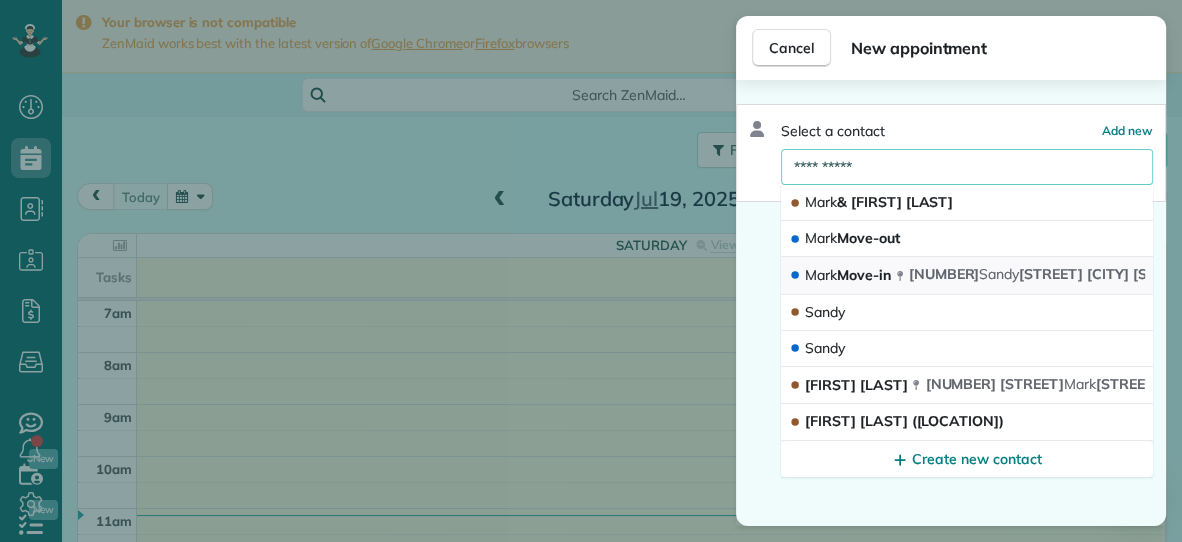 type on "**********" 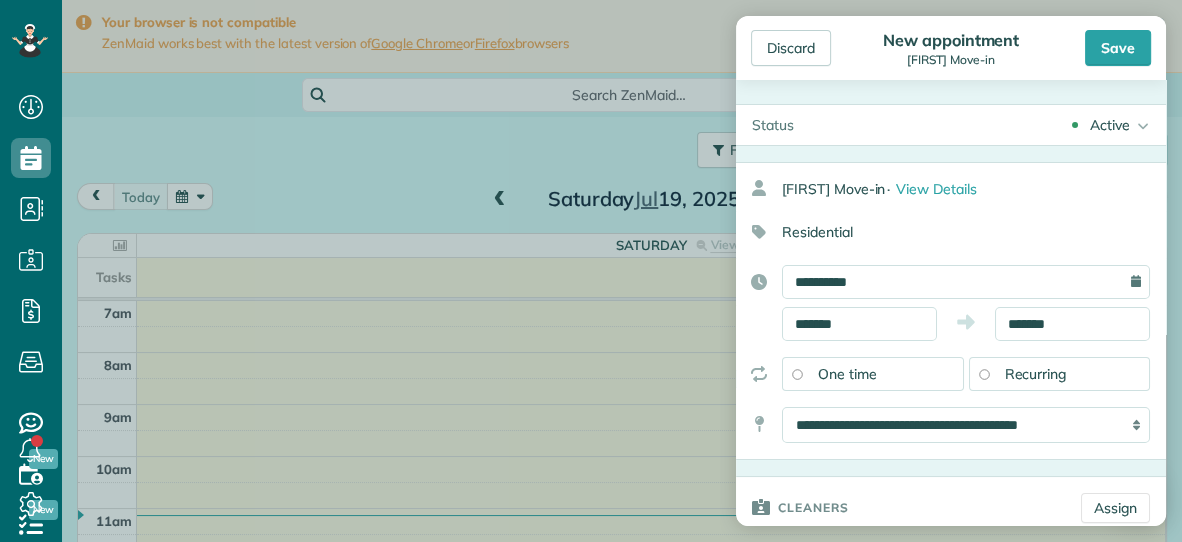 type on "**********" 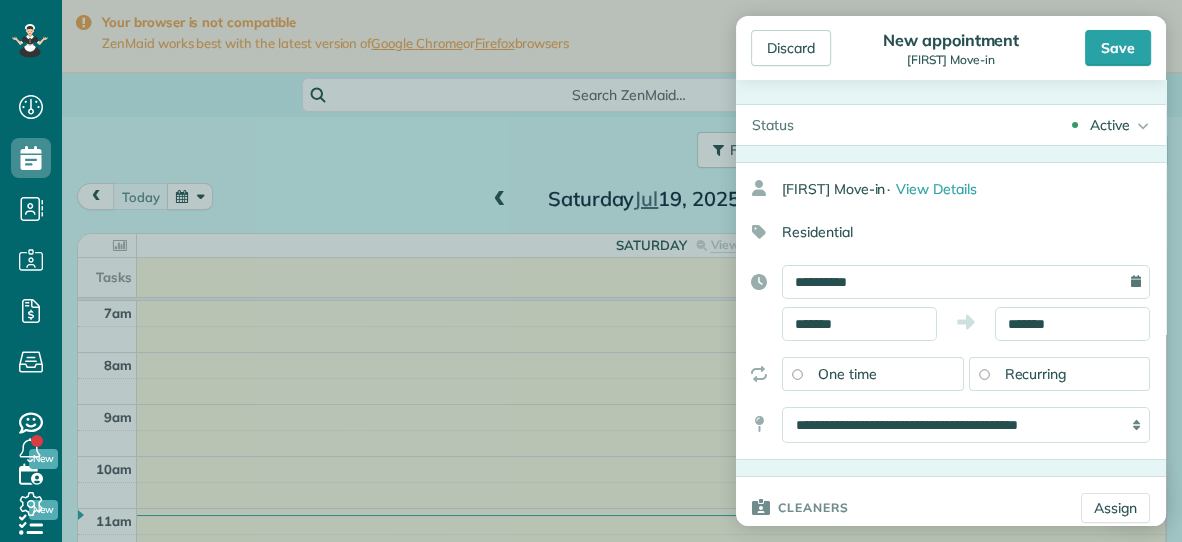 type on "*****" 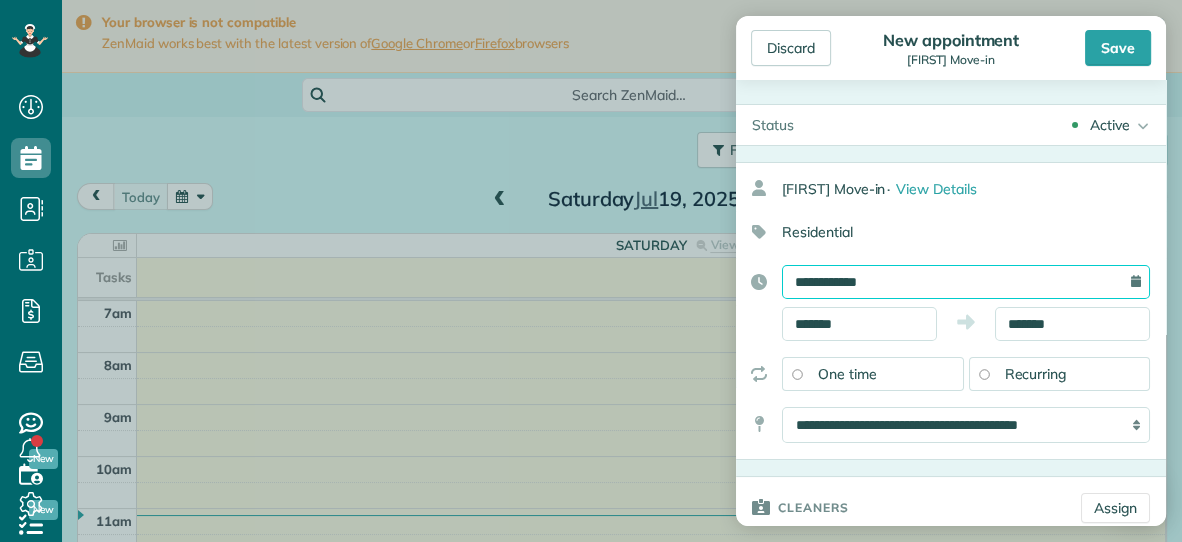 click on "**********" at bounding box center [966, 282] 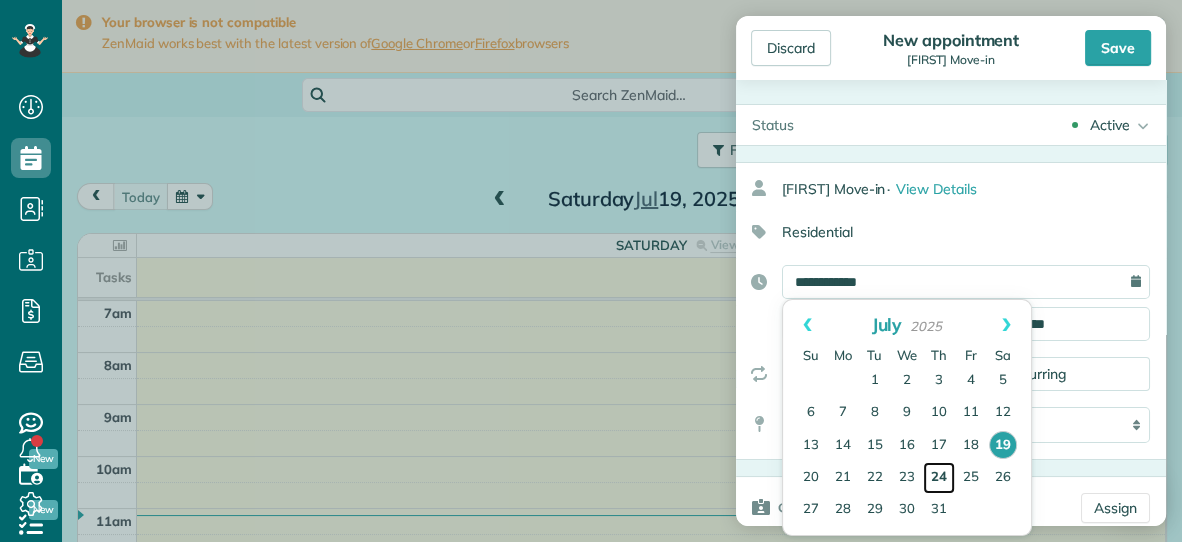 click on "24" at bounding box center (939, 478) 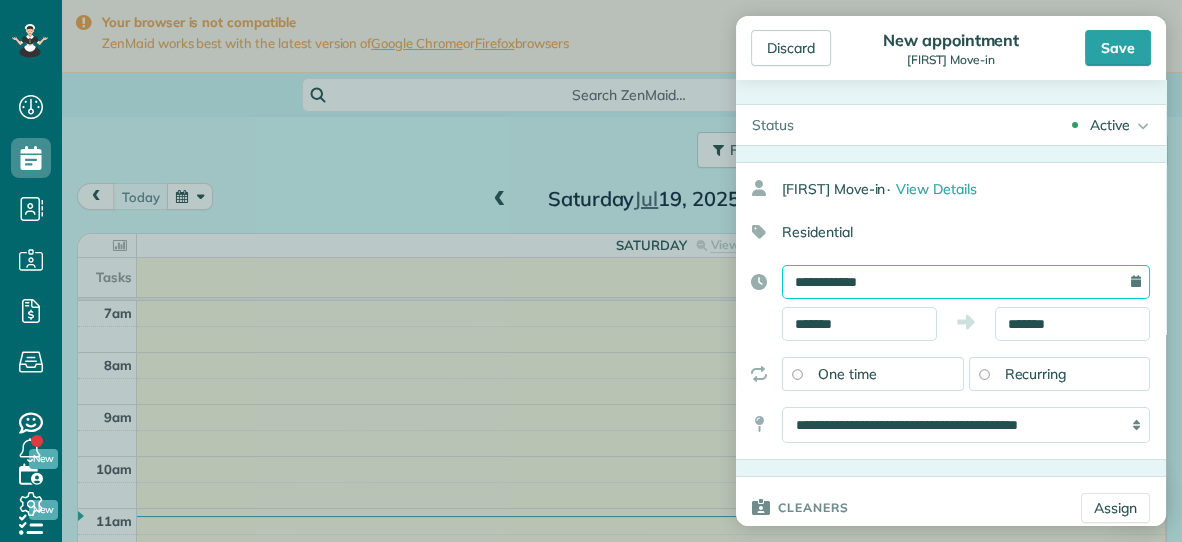 click on "**********" at bounding box center [966, 282] 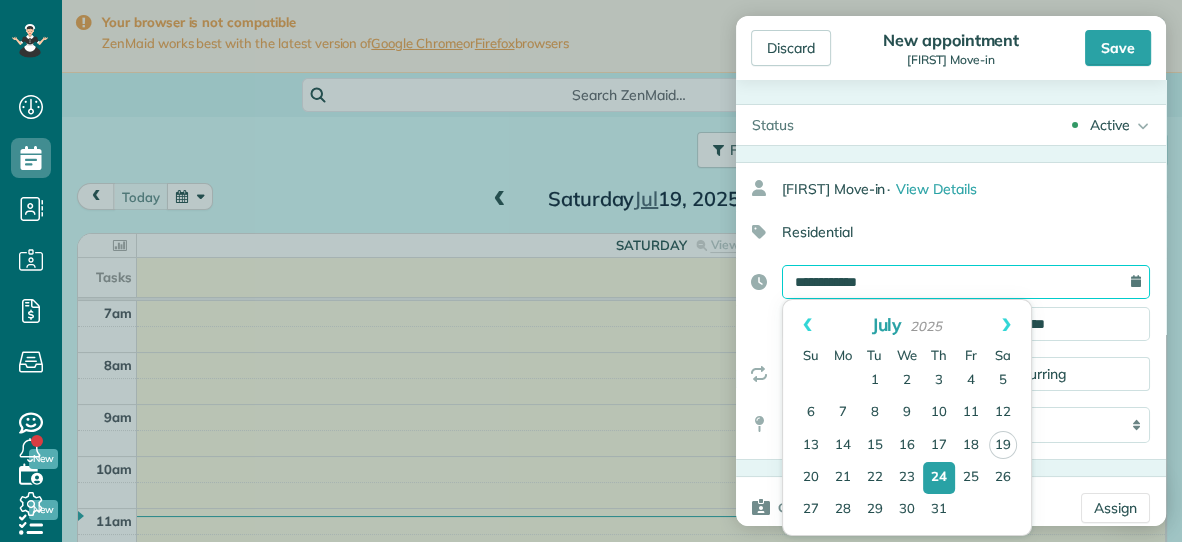 click on "**********" at bounding box center (966, 282) 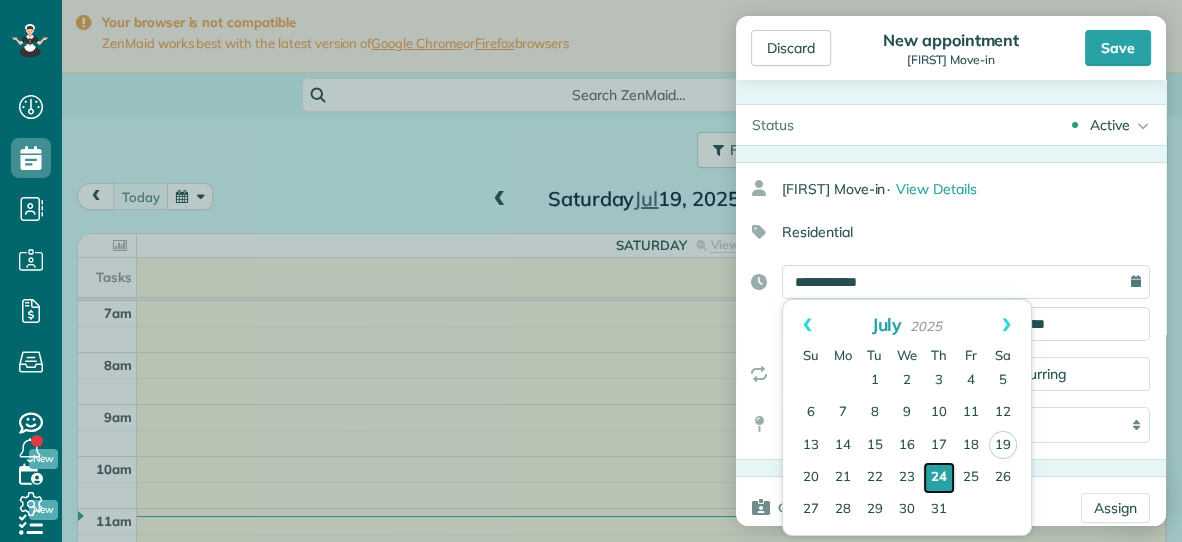 click on "24" at bounding box center (939, 478) 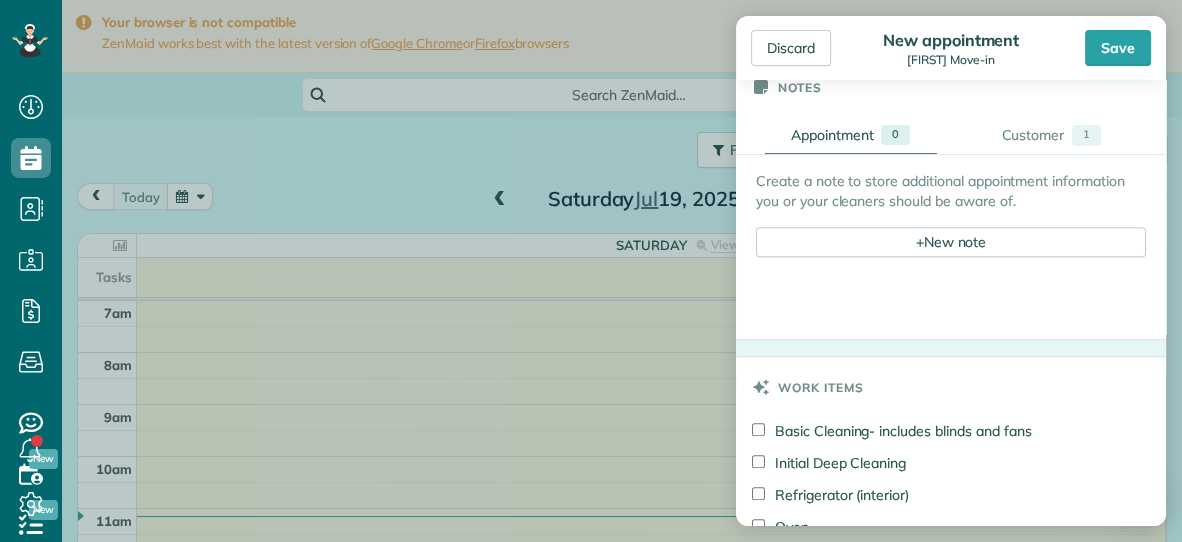 scroll, scrollTop: 793, scrollLeft: 0, axis: vertical 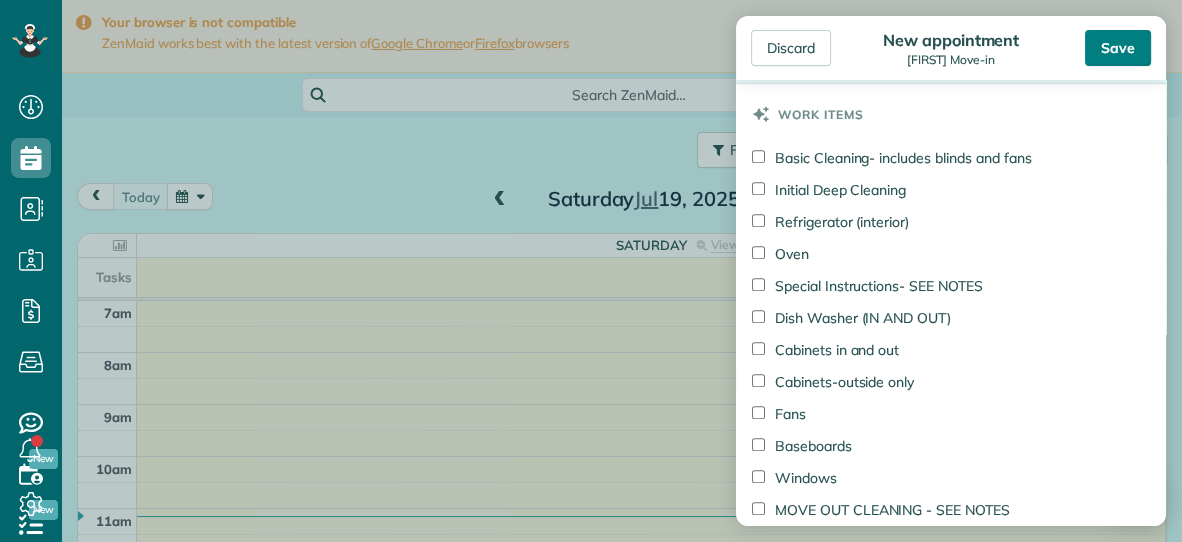 click on "Save" at bounding box center [1118, 48] 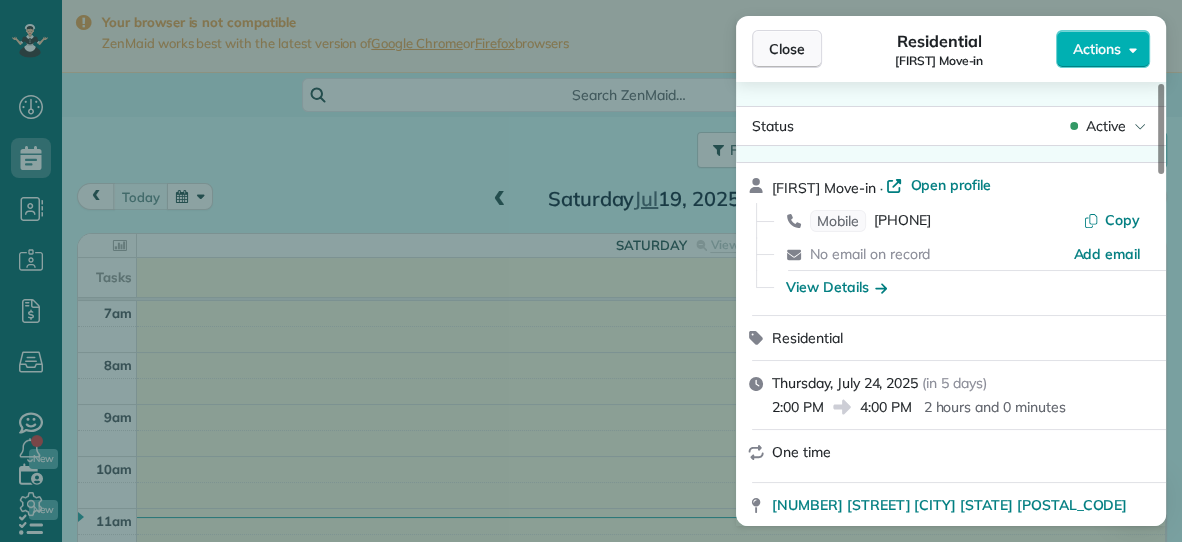click on "Close" at bounding box center [787, 49] 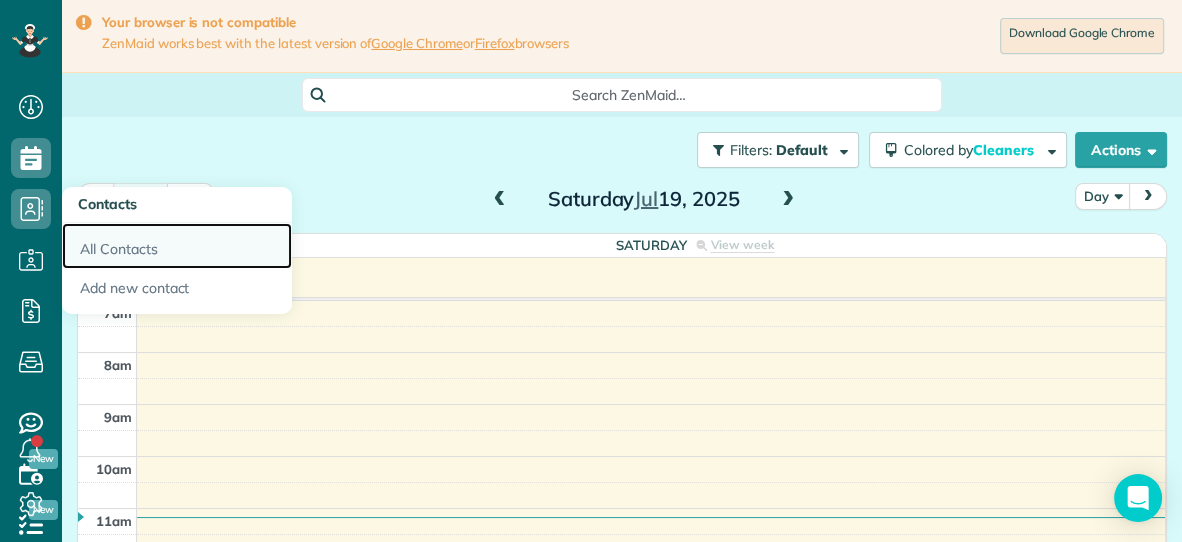 click on "All Contacts" at bounding box center (177, 246) 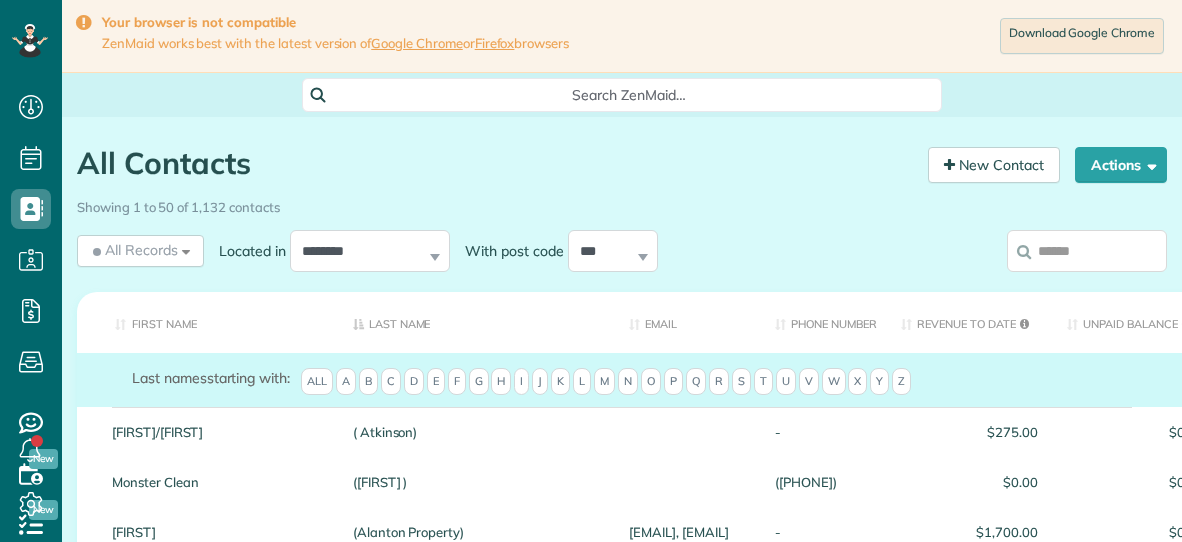 scroll, scrollTop: 0, scrollLeft: 0, axis: both 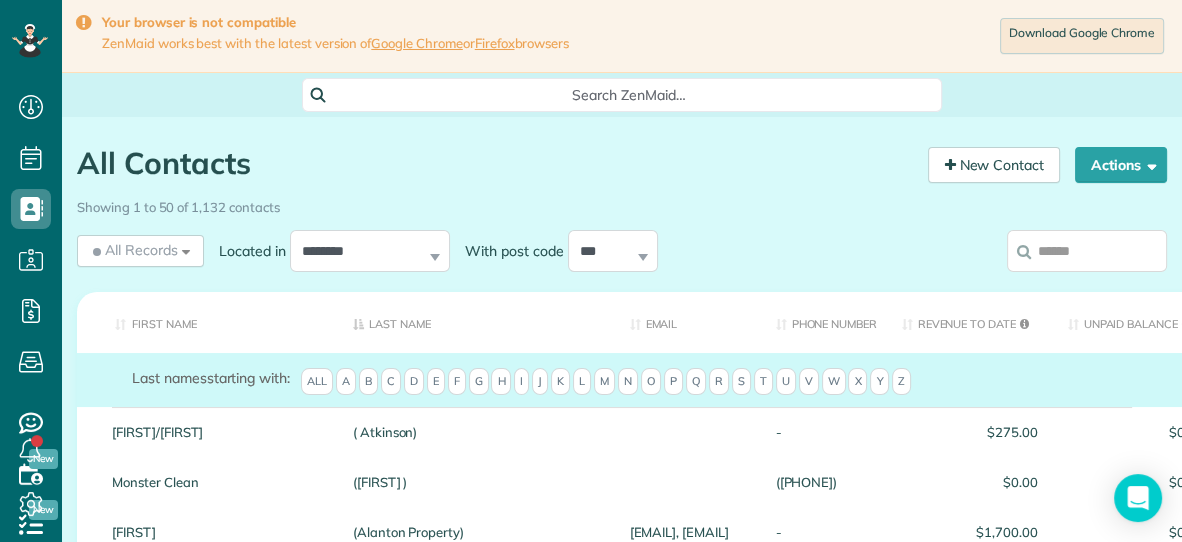 click at bounding box center [1087, 251] 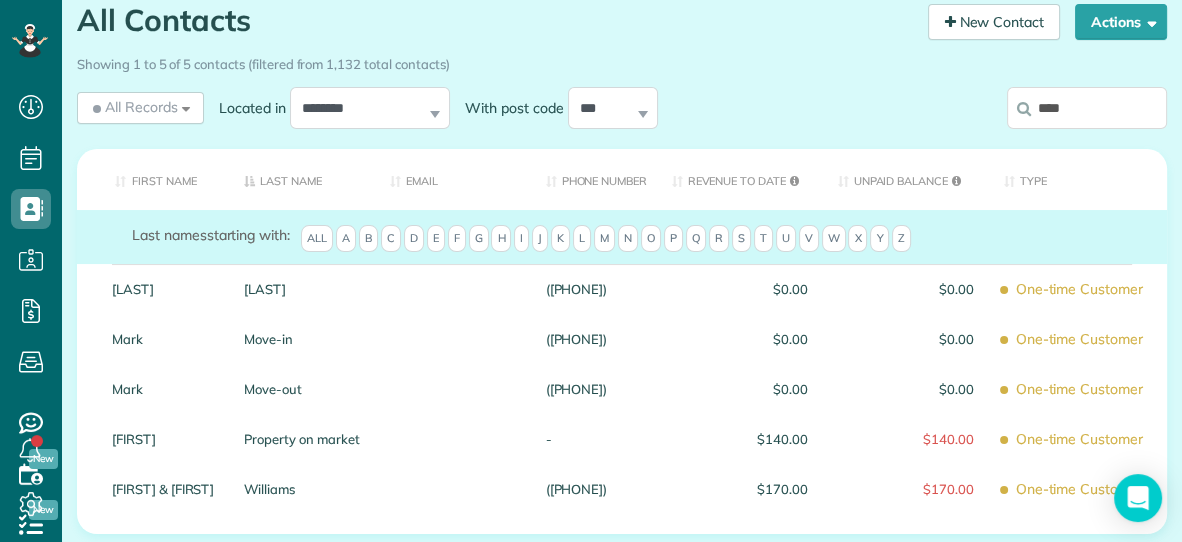 scroll, scrollTop: 154, scrollLeft: 0, axis: vertical 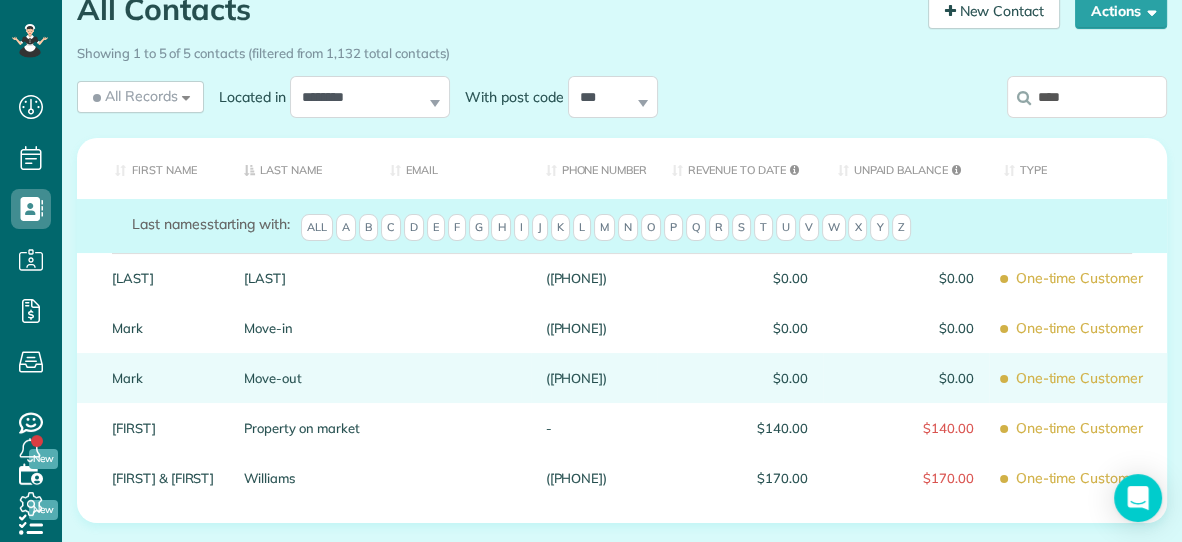 type on "****" 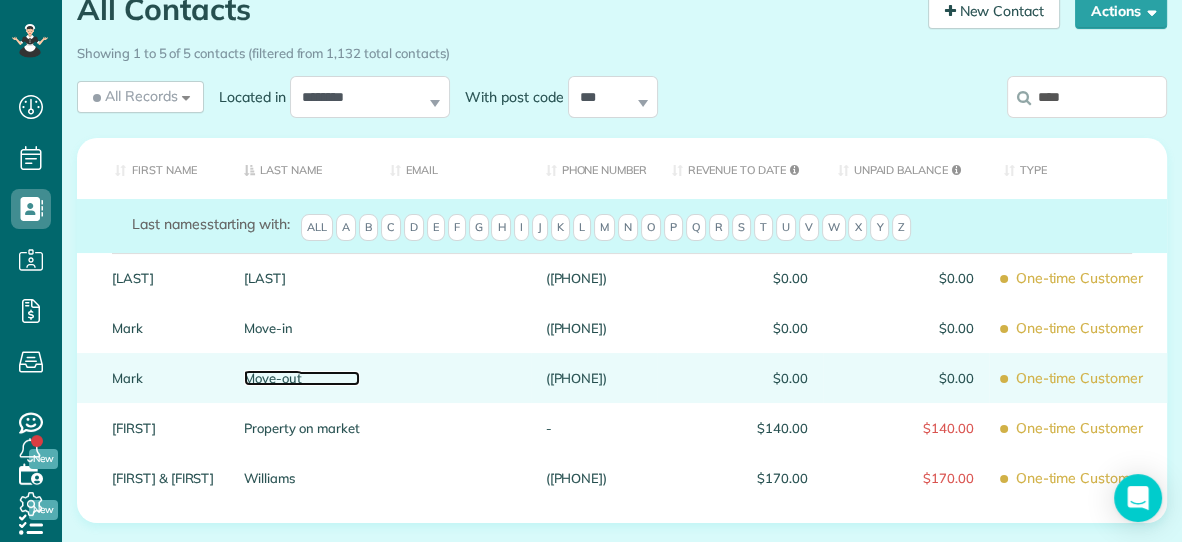 click on "Move-out" at bounding box center (301, 378) 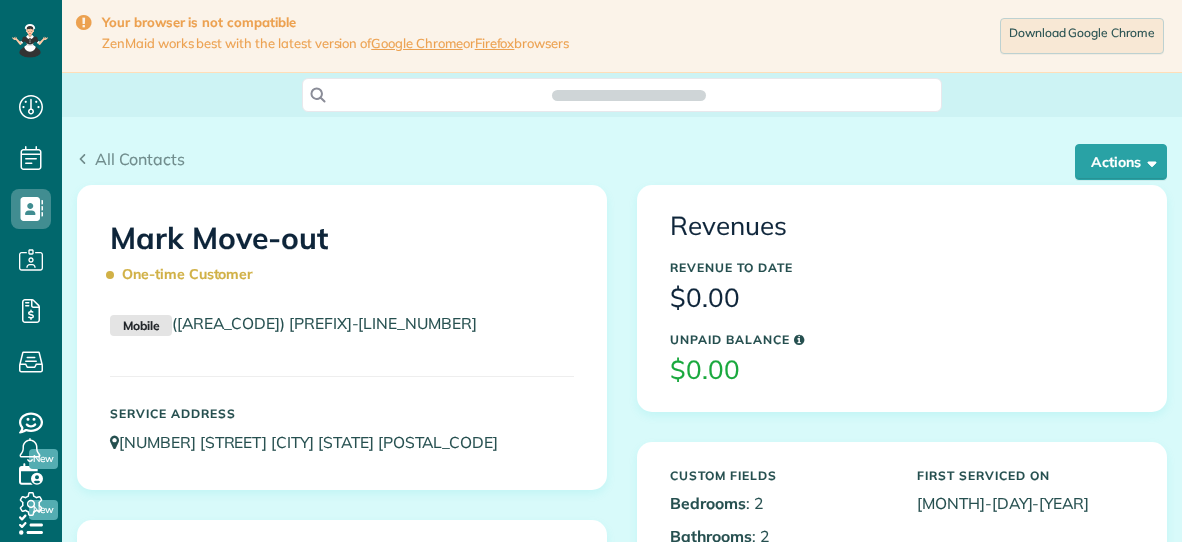 scroll, scrollTop: 0, scrollLeft: 0, axis: both 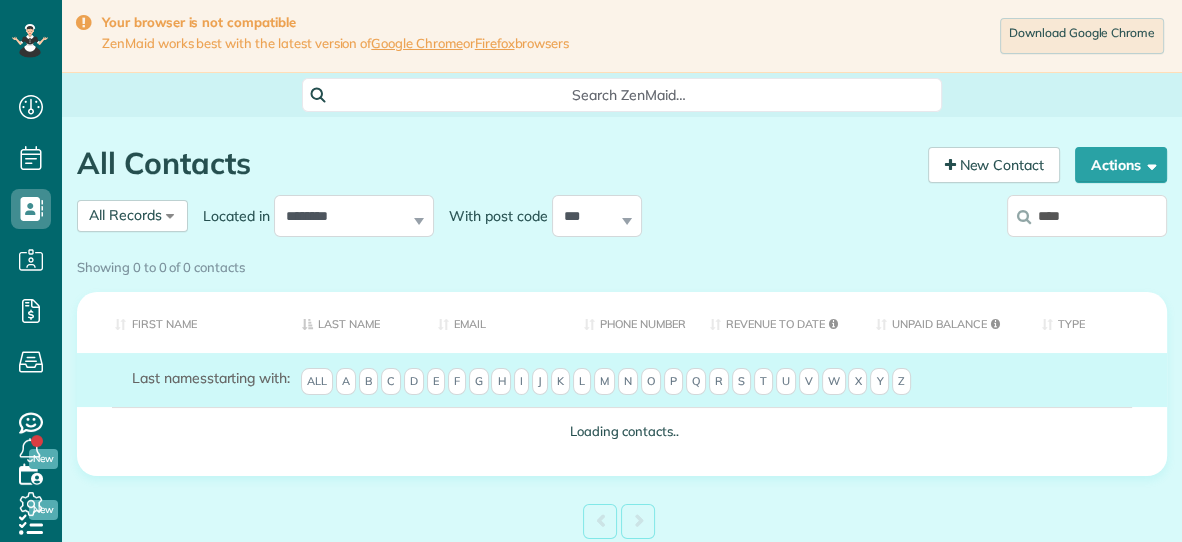 click on "Showing 0 to 0 of 0 contacts" at bounding box center [622, 263] 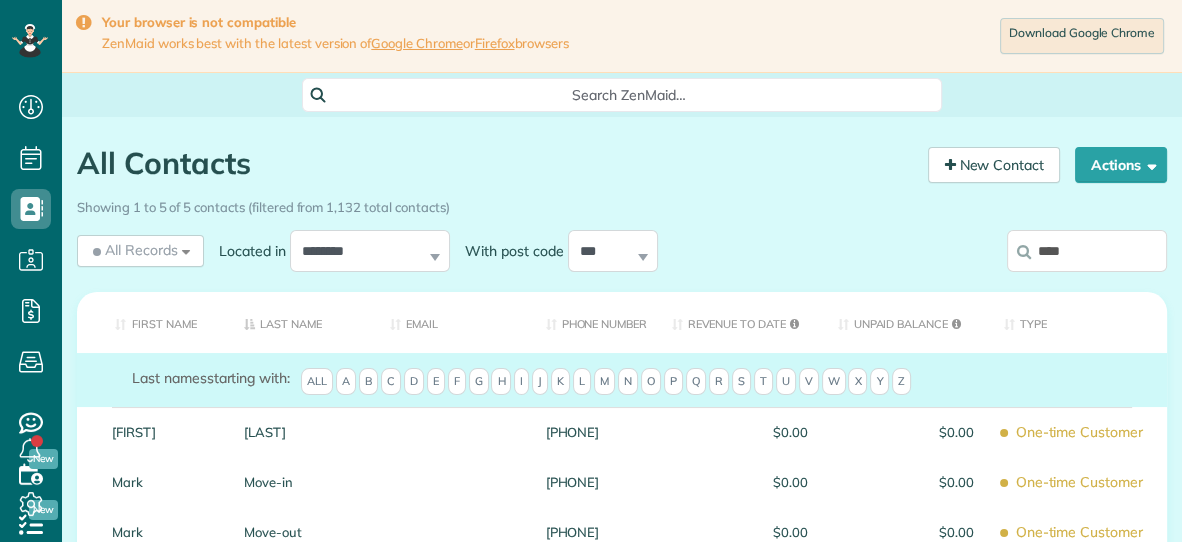 scroll, scrollTop: 541, scrollLeft: 61, axis: both 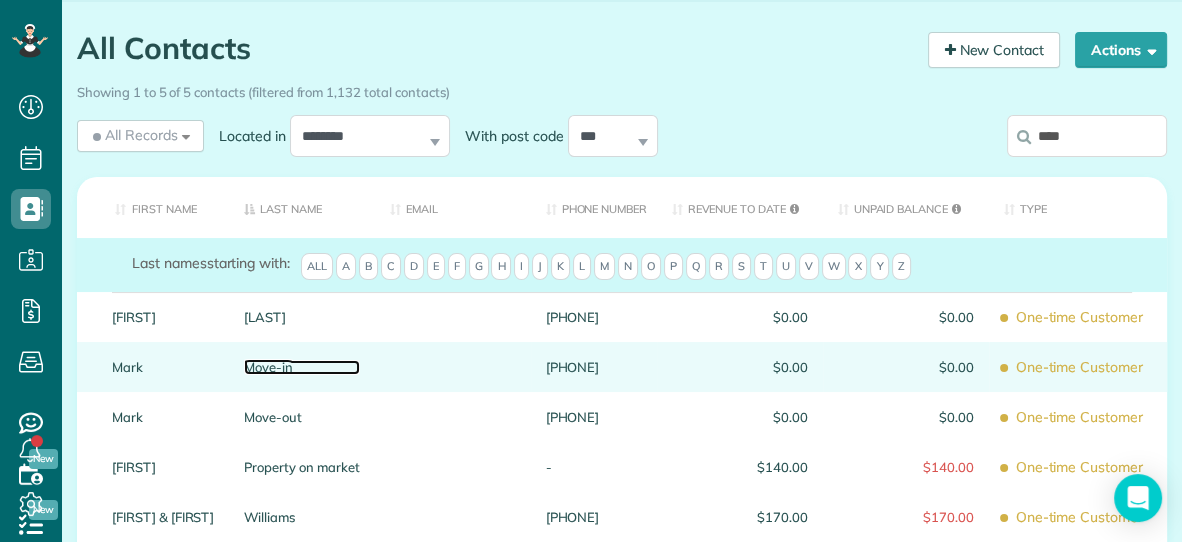 click on "Move-in" at bounding box center (301, 367) 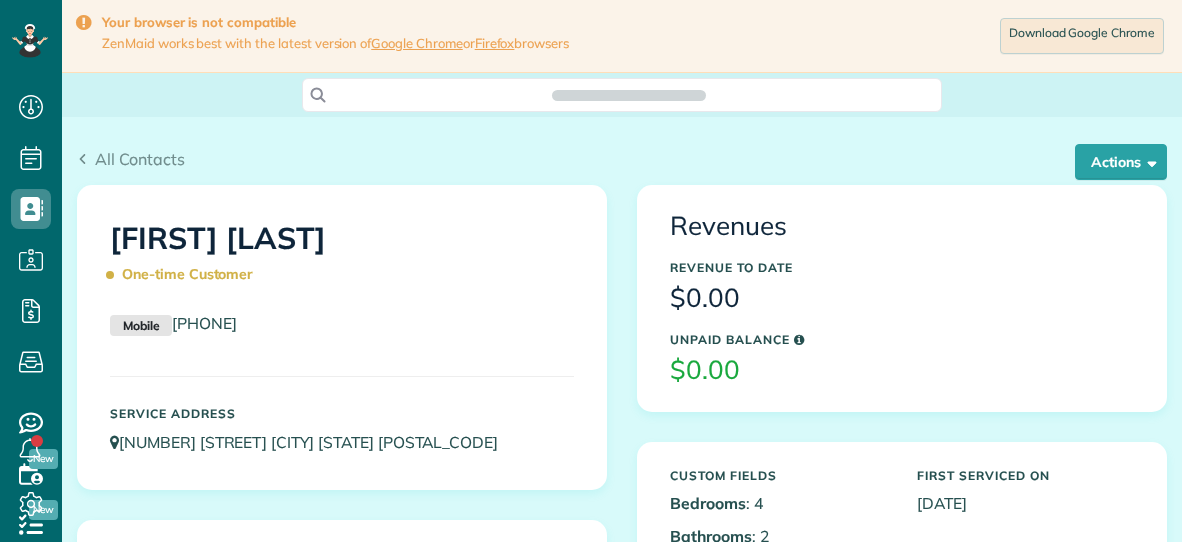 scroll, scrollTop: 0, scrollLeft: 0, axis: both 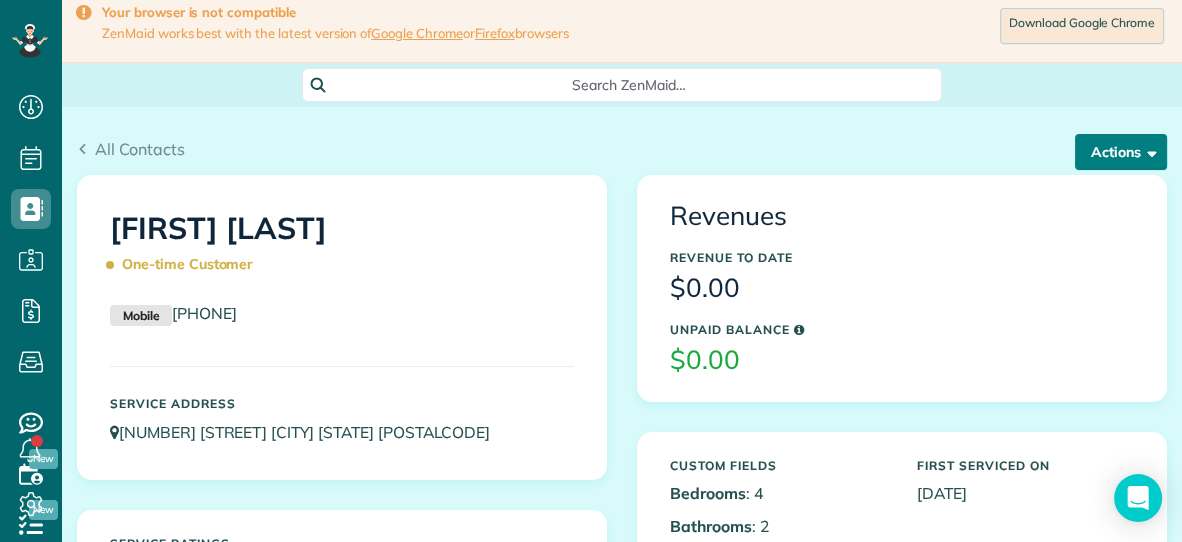 click on "Actions" 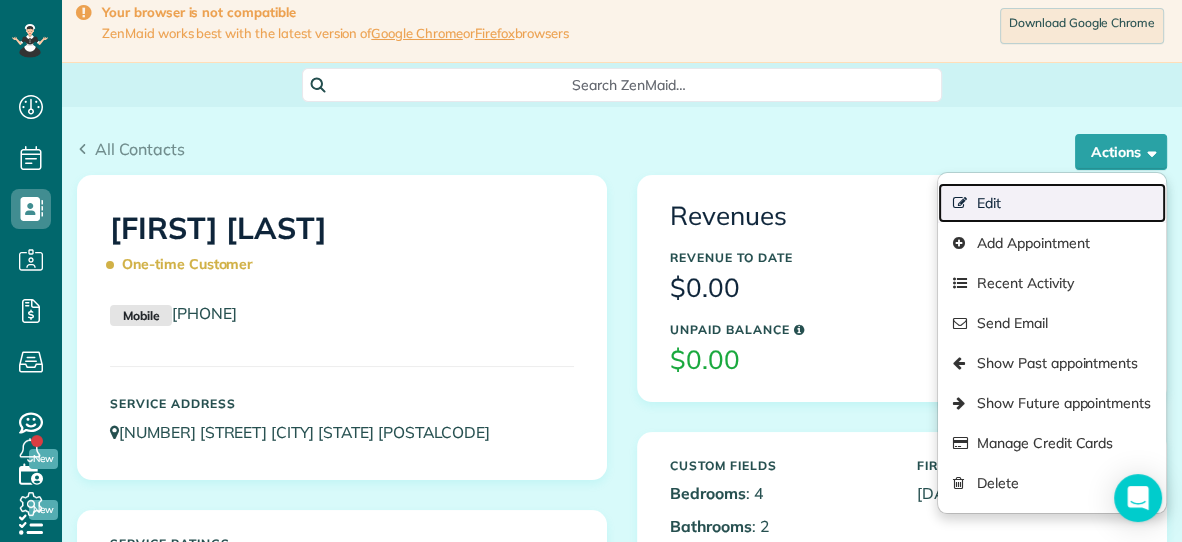 click on "Edit" 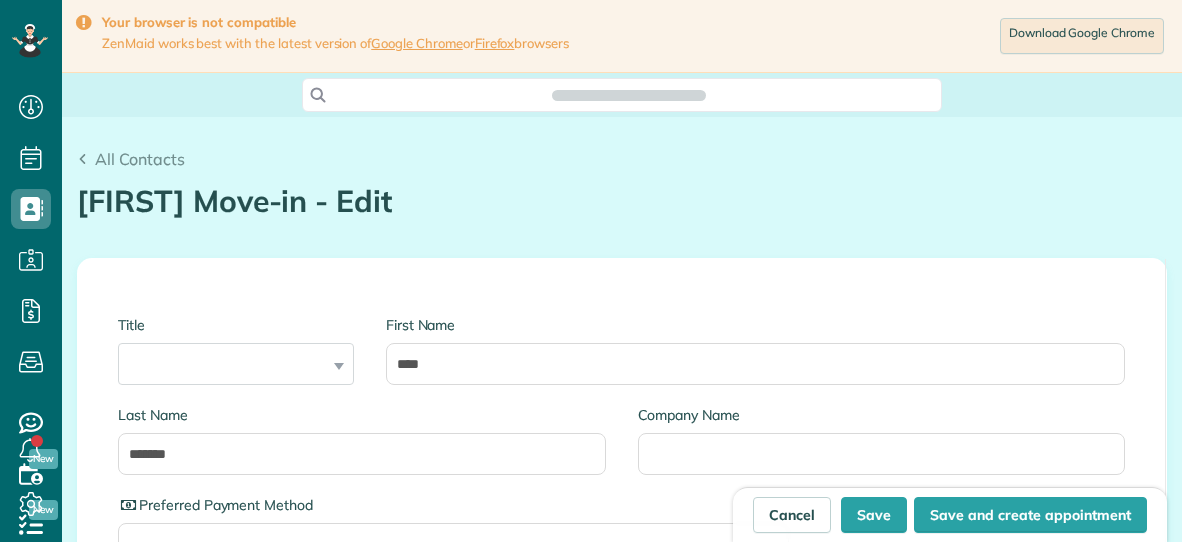 scroll, scrollTop: 0, scrollLeft: 0, axis: both 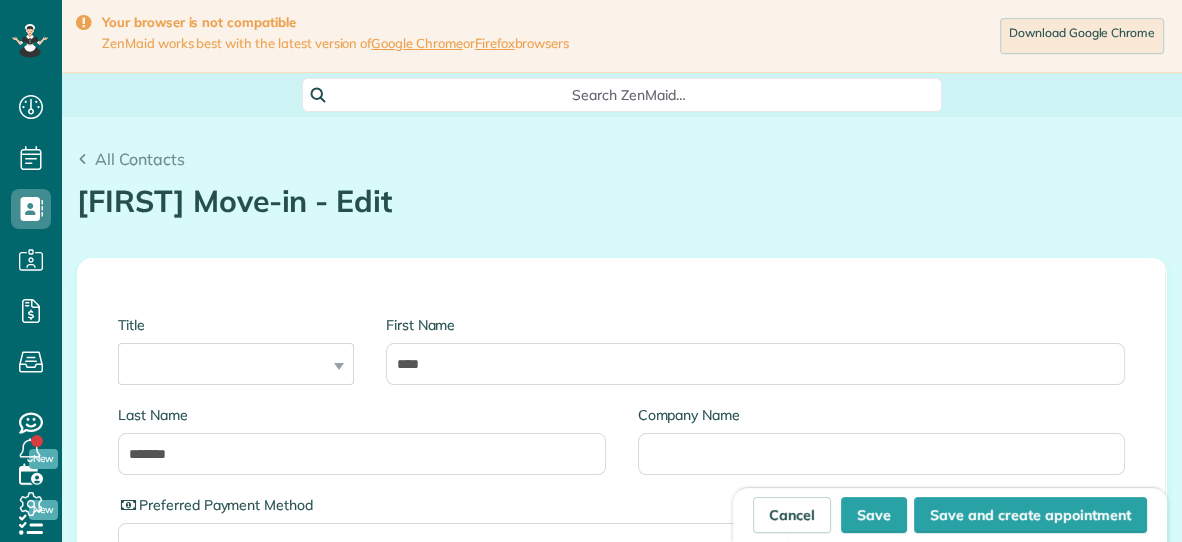 type on "**********" 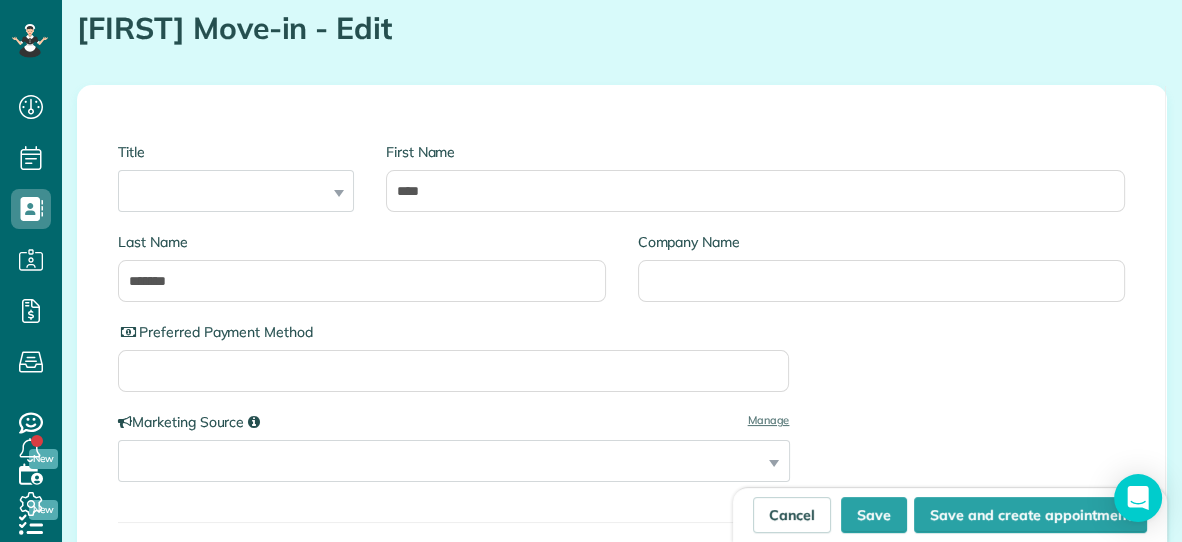 scroll, scrollTop: 182, scrollLeft: 0, axis: vertical 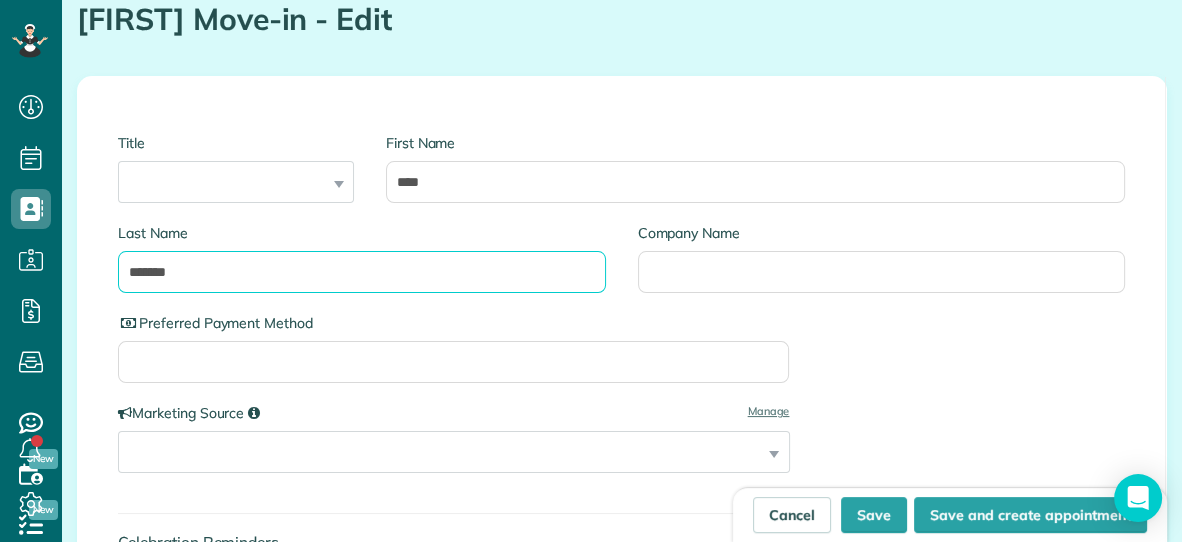 click on "*******" at bounding box center [362, 272] 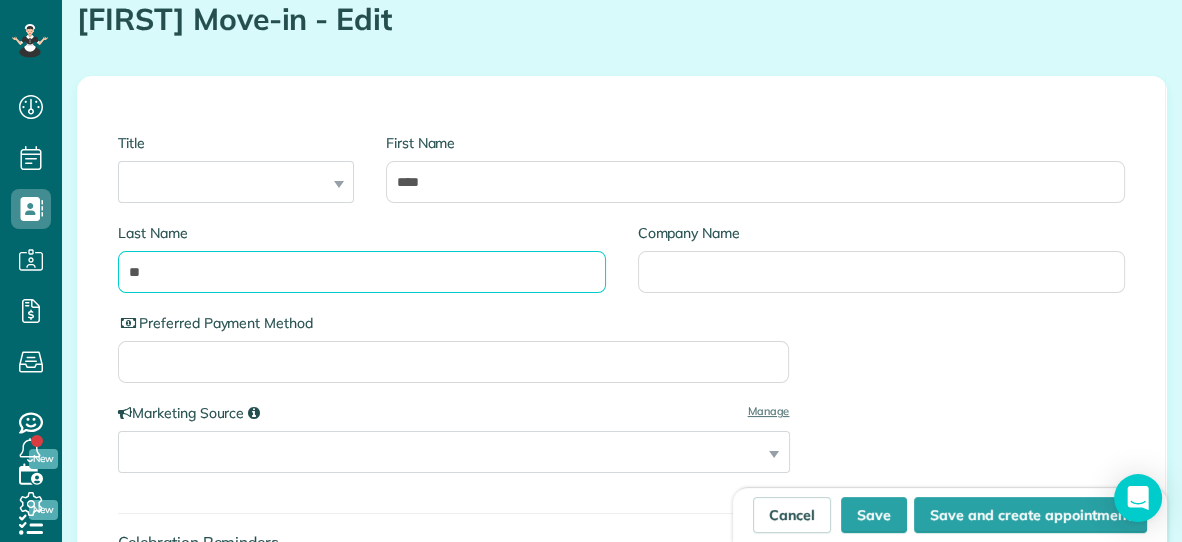 type on "*" 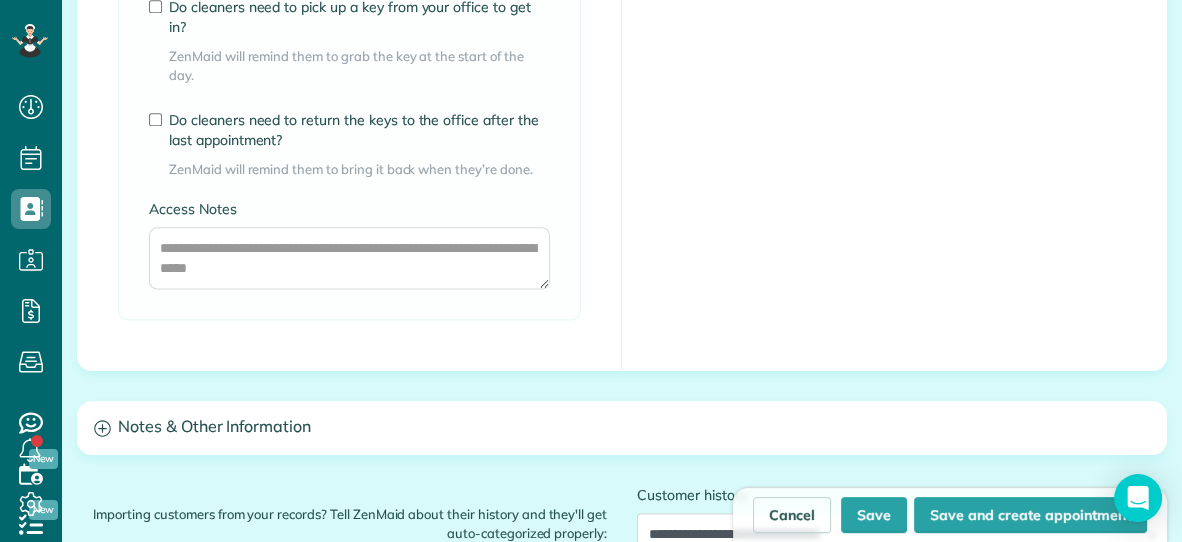 scroll, scrollTop: 2182, scrollLeft: 0, axis: vertical 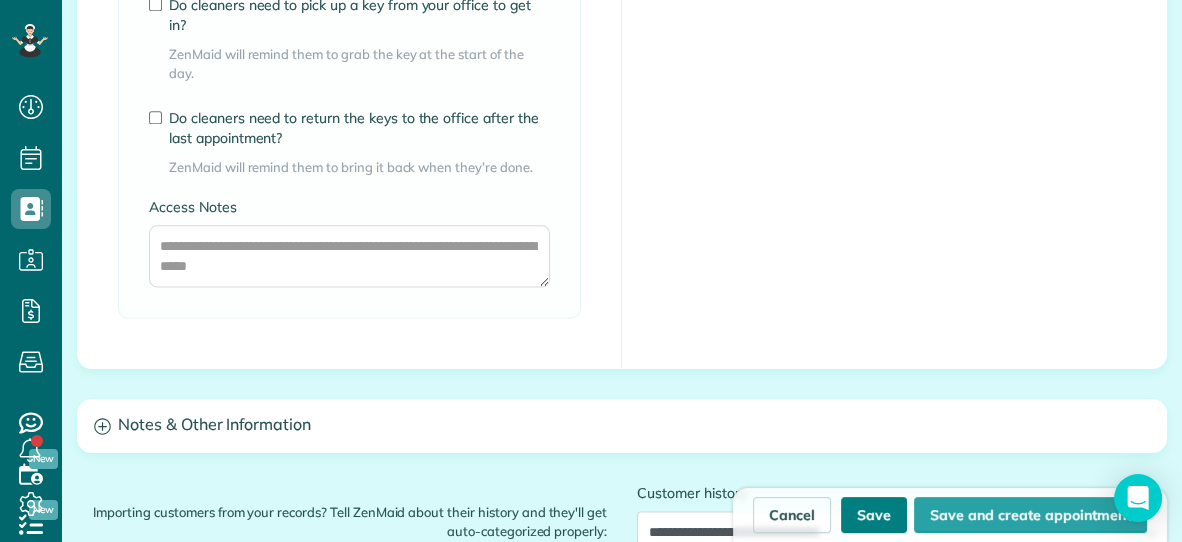 type 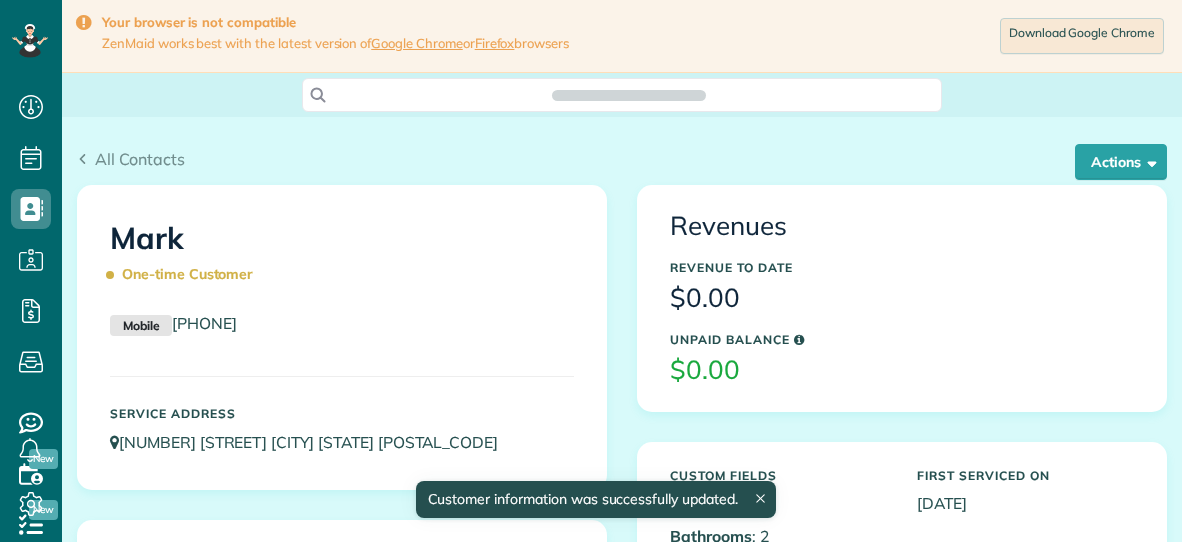 scroll, scrollTop: 0, scrollLeft: 0, axis: both 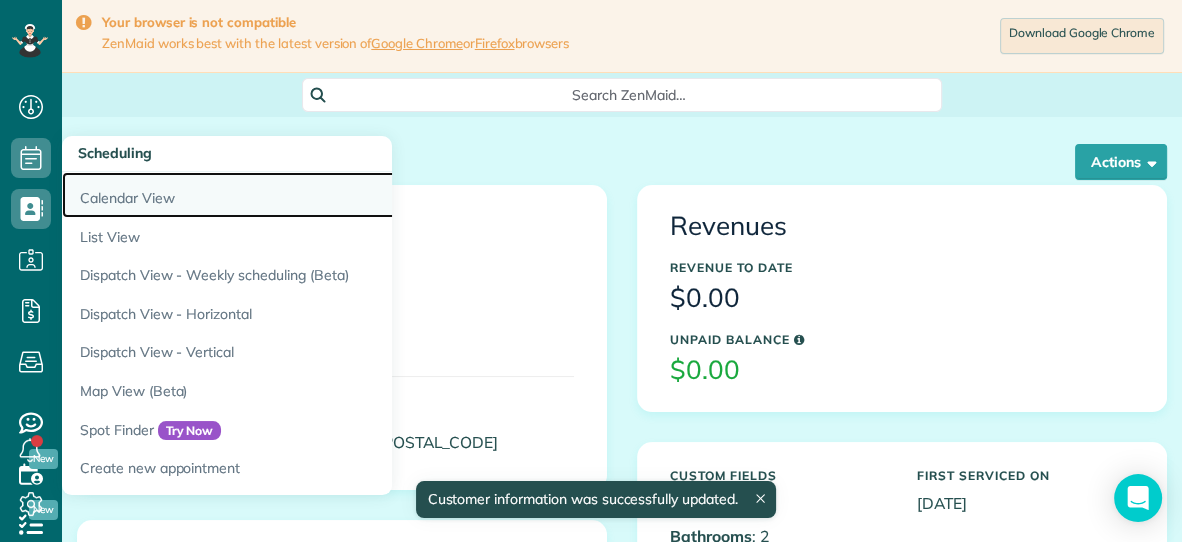 click on "Calendar View" at bounding box center [312, 195] 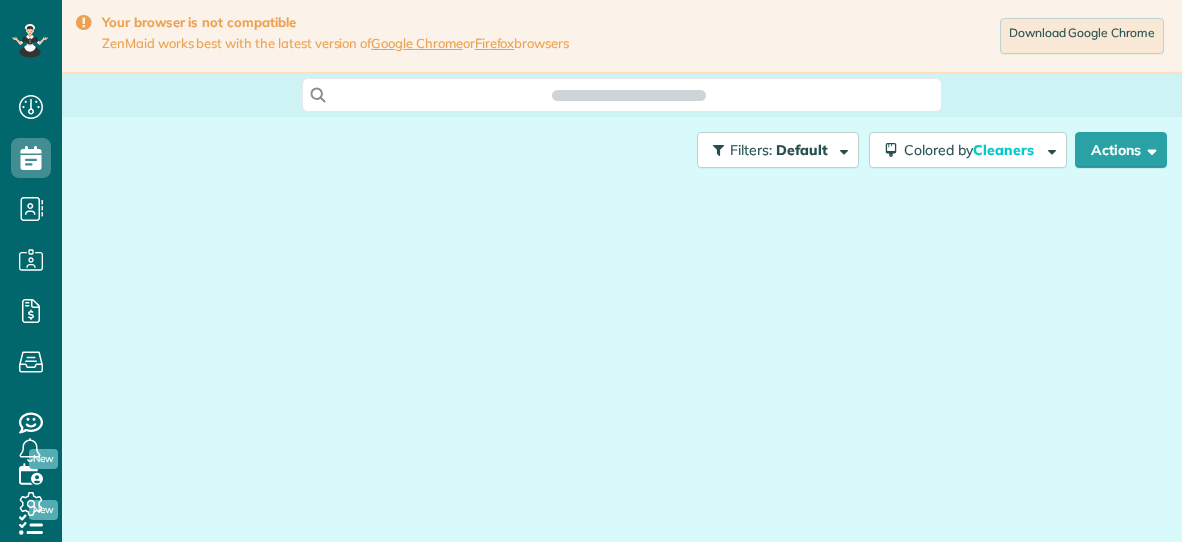 scroll, scrollTop: 0, scrollLeft: 0, axis: both 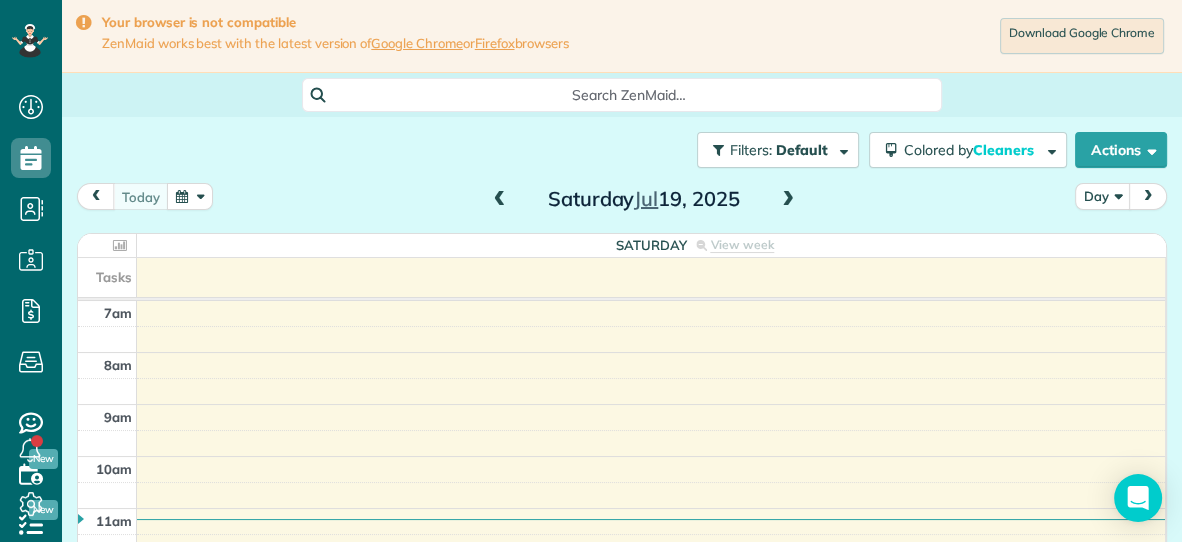click at bounding box center [788, 200] 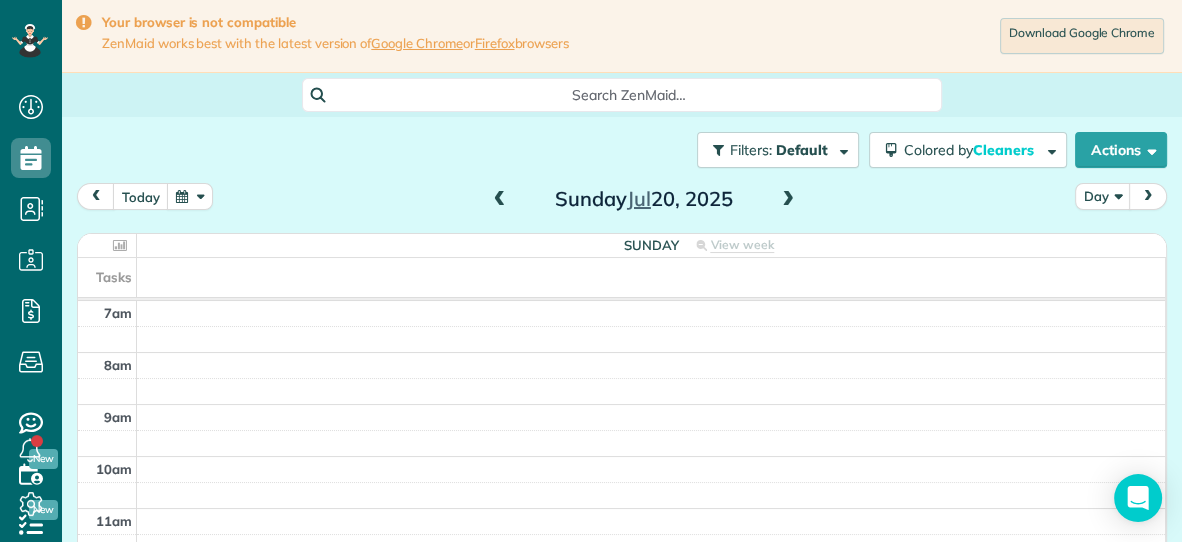 click at bounding box center (788, 200) 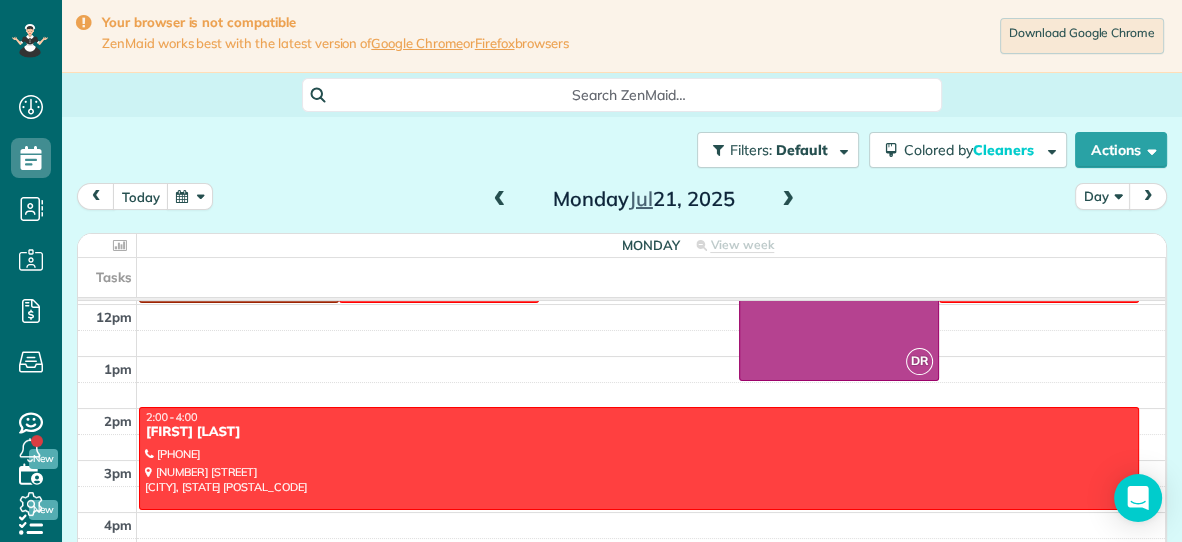 scroll, scrollTop: 256, scrollLeft: 0, axis: vertical 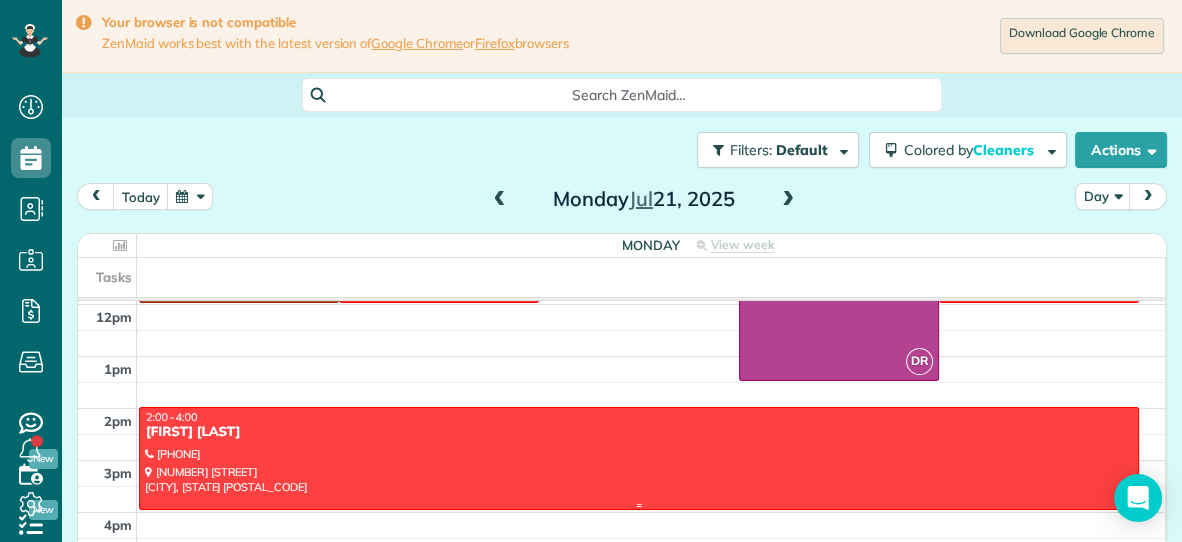 click at bounding box center [639, 458] 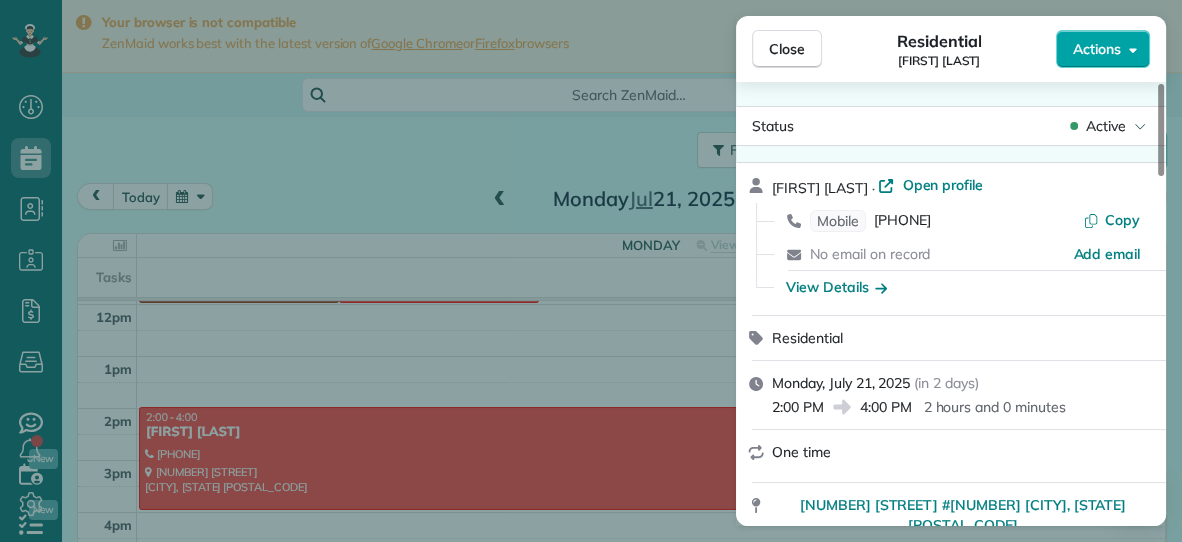 click on "Actions" at bounding box center (1103, 49) 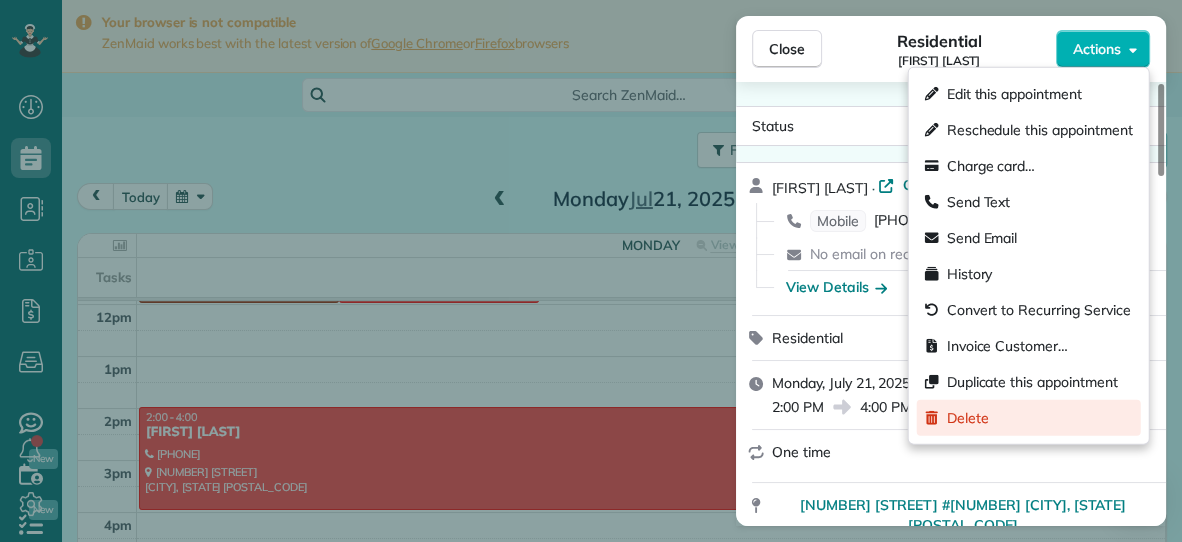 click on "Delete" at bounding box center [968, 418] 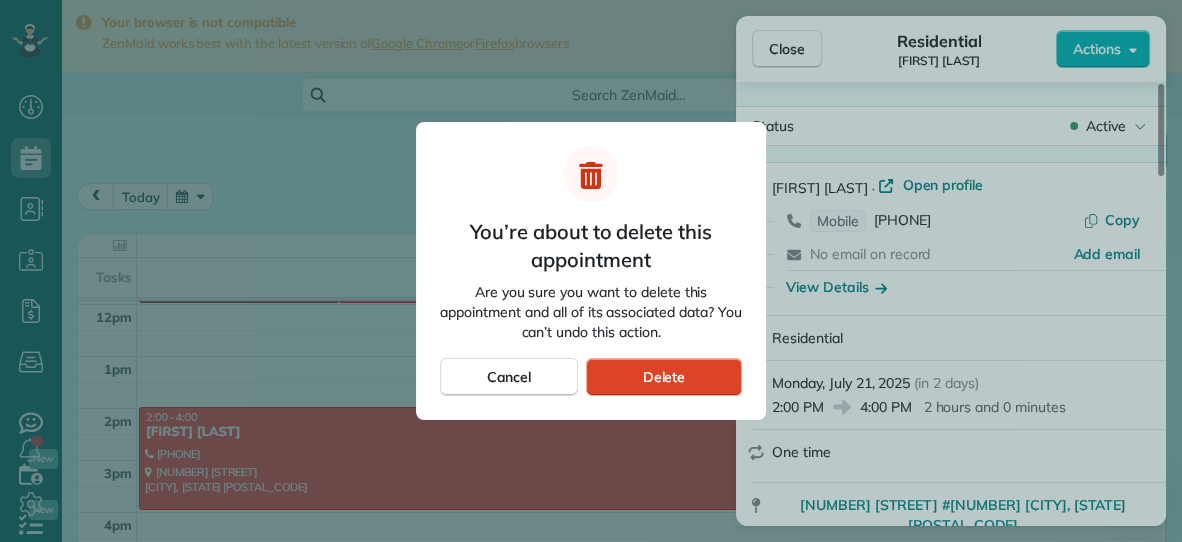click on "Delete" at bounding box center [663, 377] 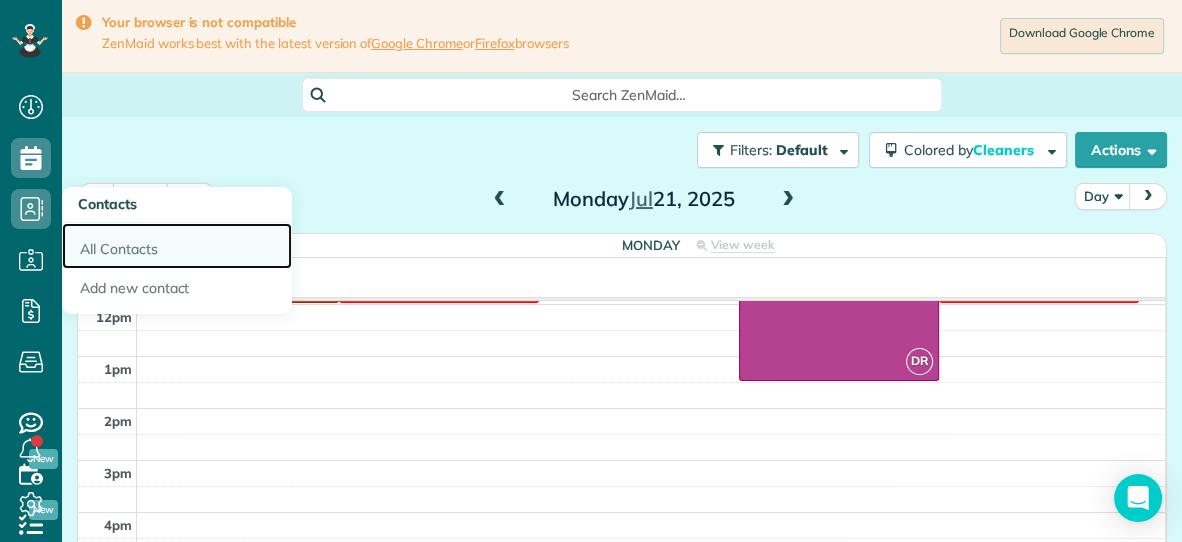 click on "All Contacts" at bounding box center (177, 246) 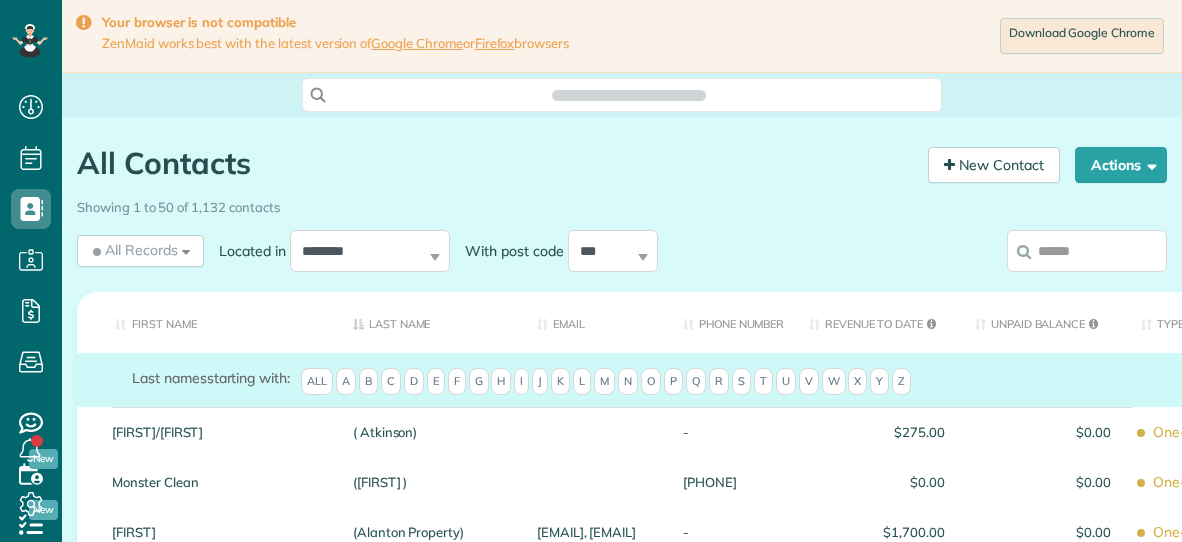 scroll, scrollTop: 0, scrollLeft: 0, axis: both 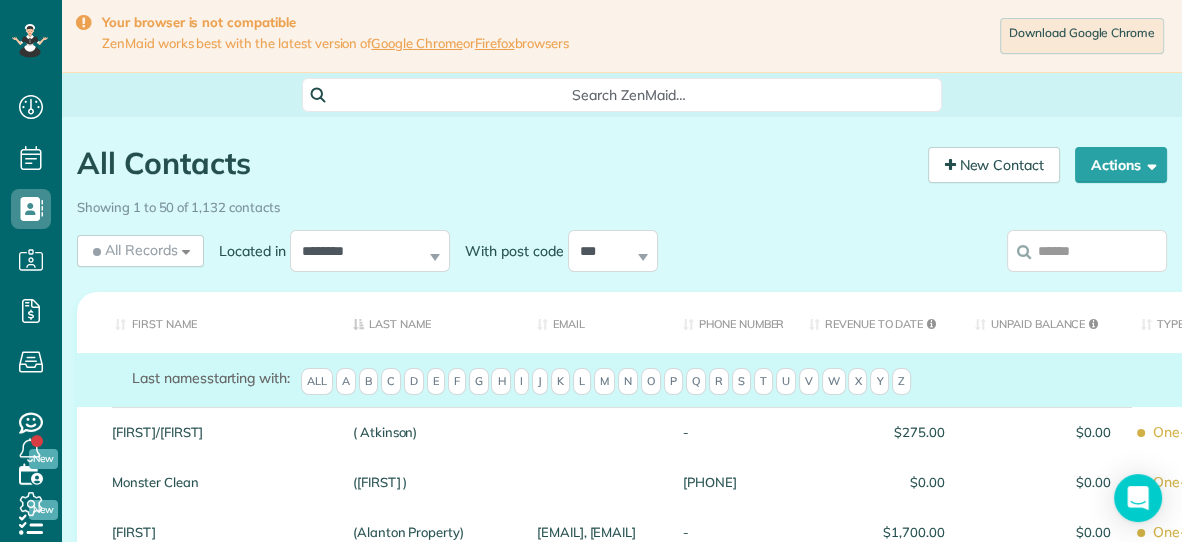 click at bounding box center (1087, 251) 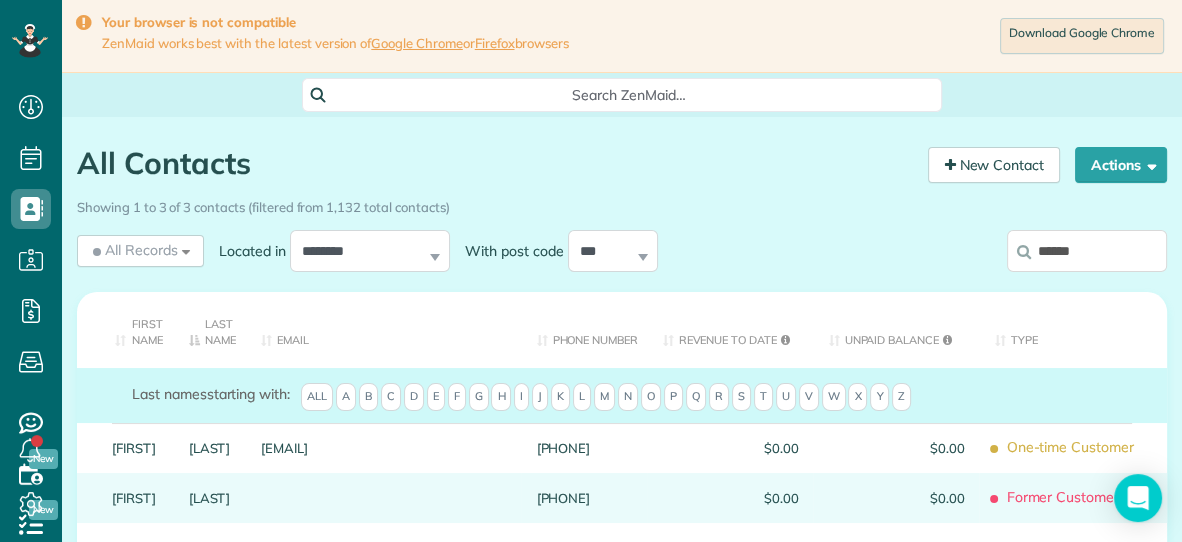 type on "******" 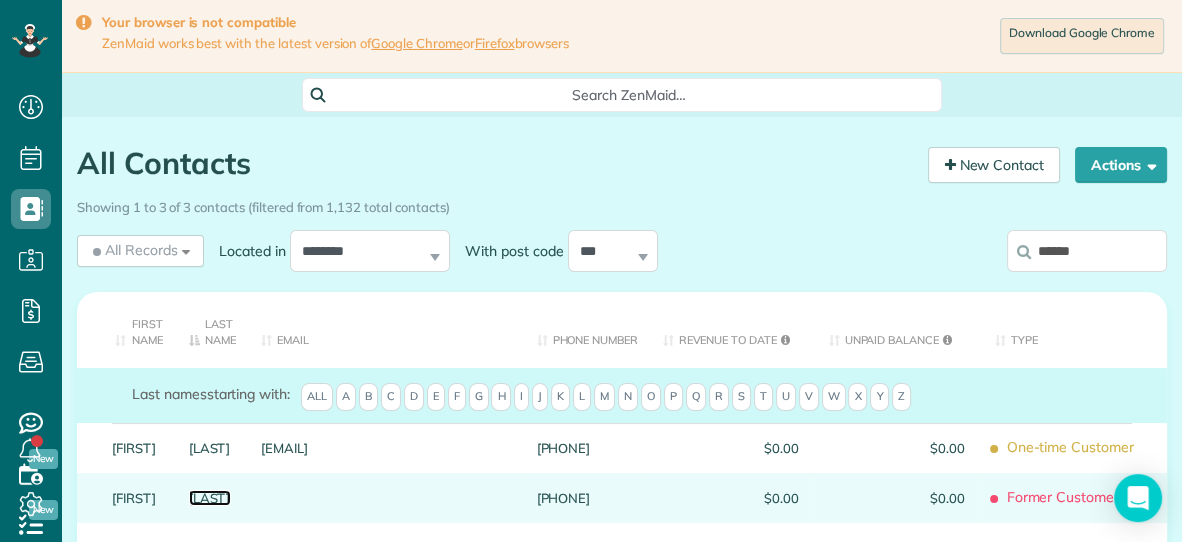 click on "Murphy" at bounding box center [210, 498] 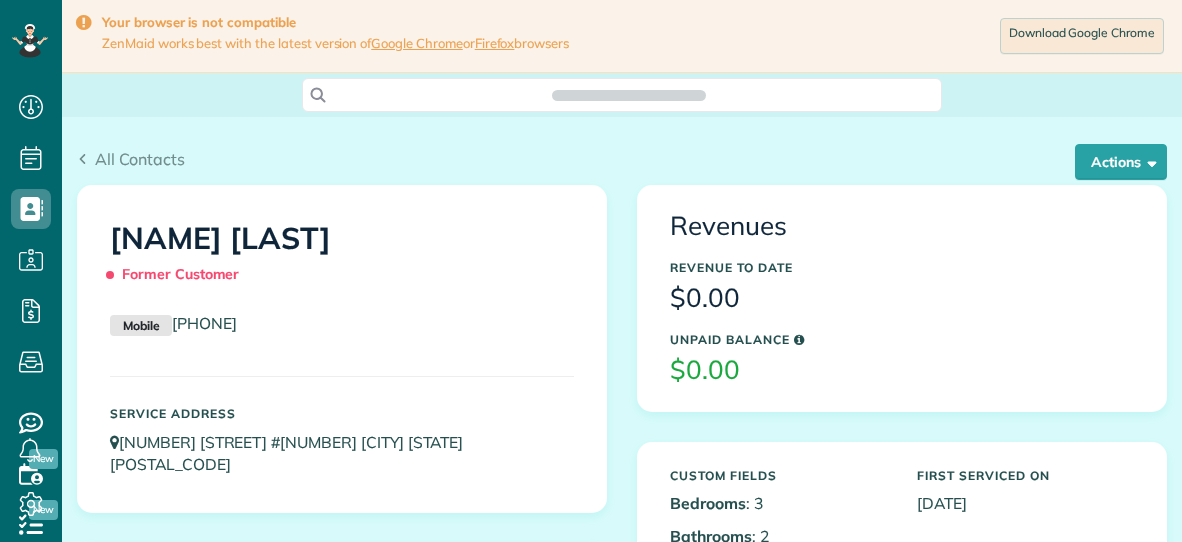 scroll, scrollTop: 0, scrollLeft: 0, axis: both 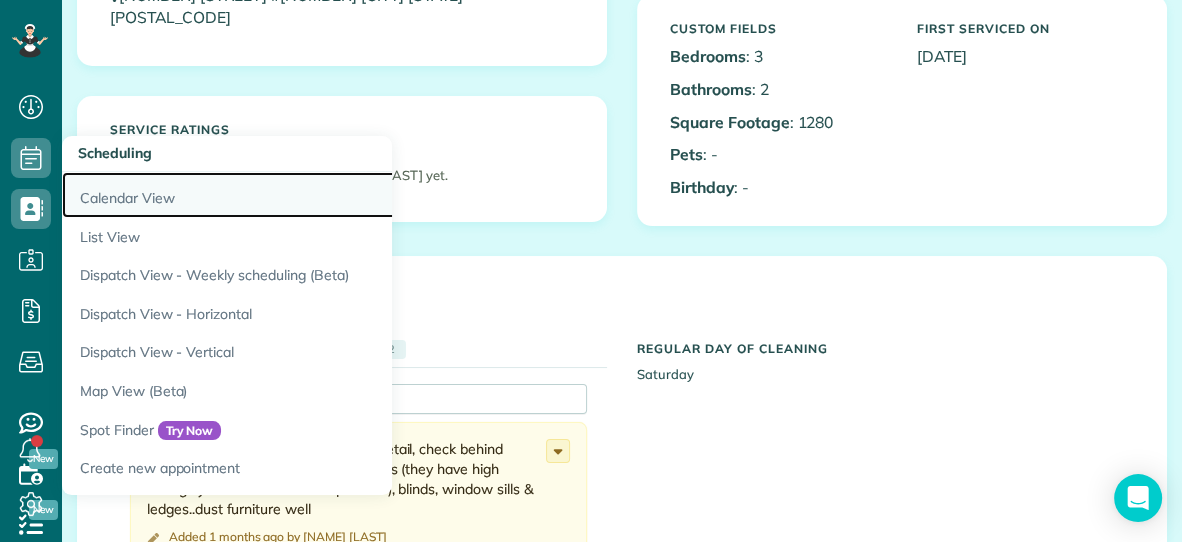 click on "Calendar View" at bounding box center [312, 195] 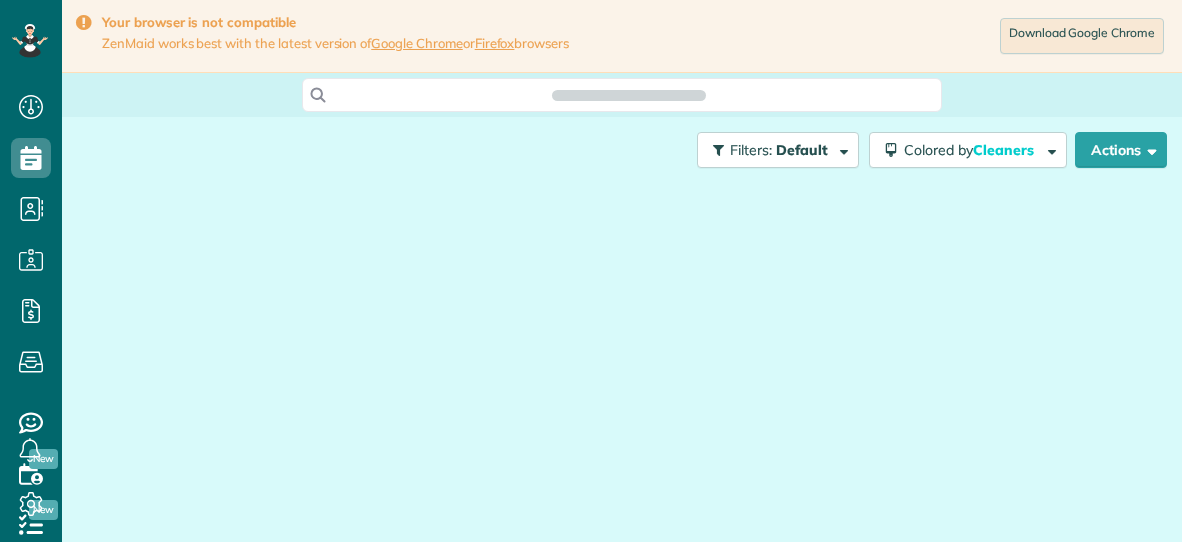 scroll, scrollTop: 0, scrollLeft: 0, axis: both 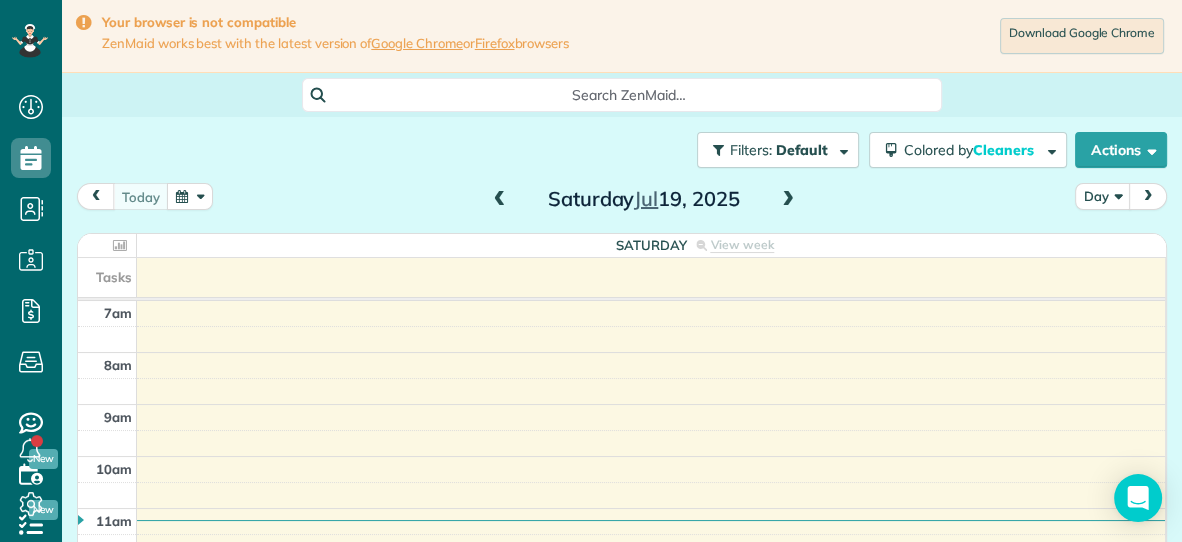 click at bounding box center [788, 200] 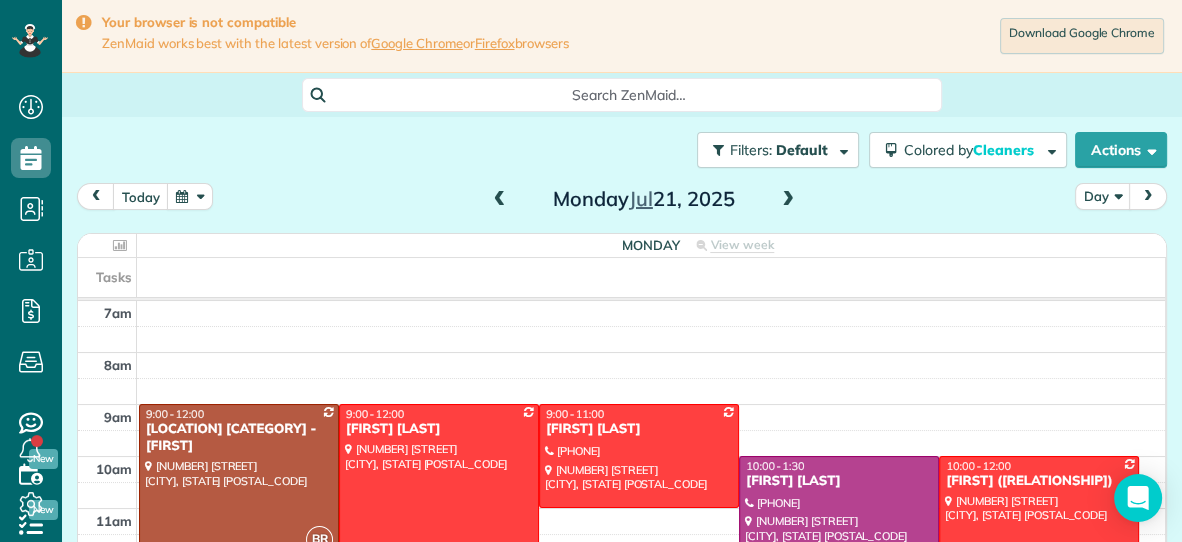 click at bounding box center (788, 200) 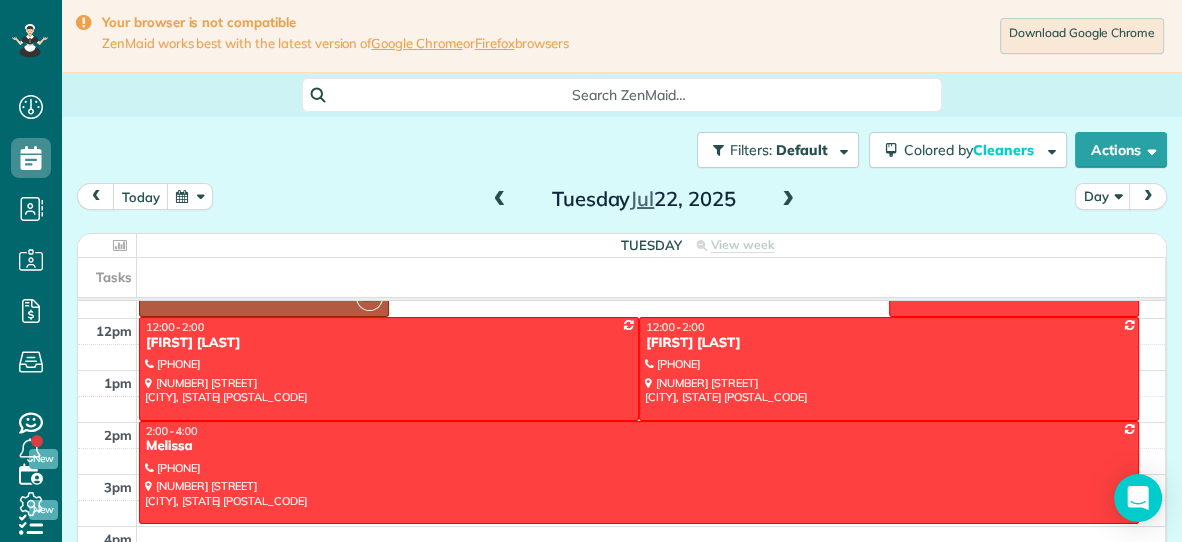 scroll, scrollTop: 282, scrollLeft: 0, axis: vertical 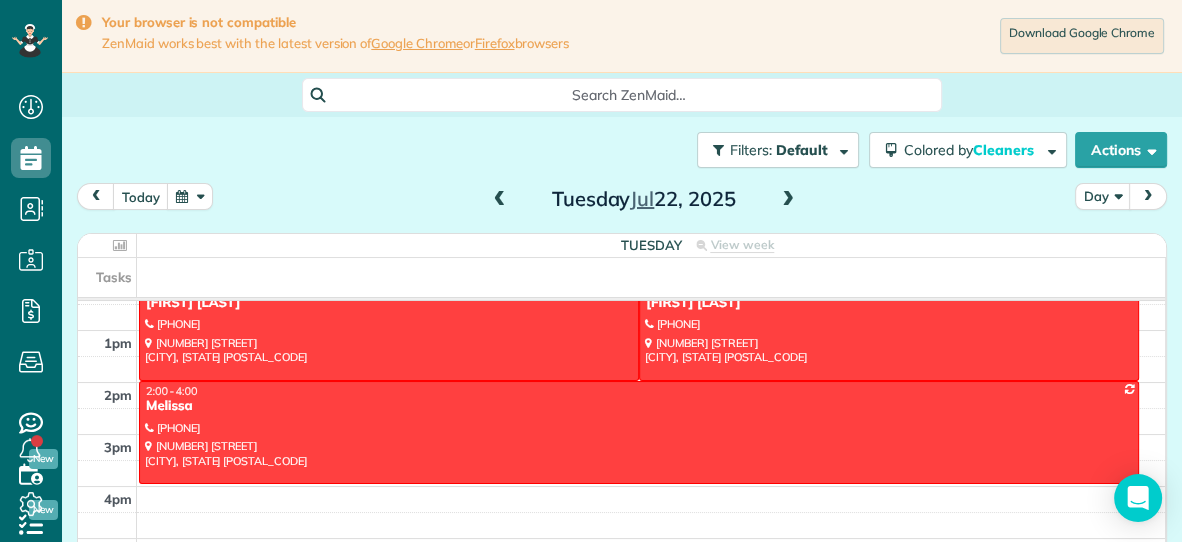 click at bounding box center [788, 200] 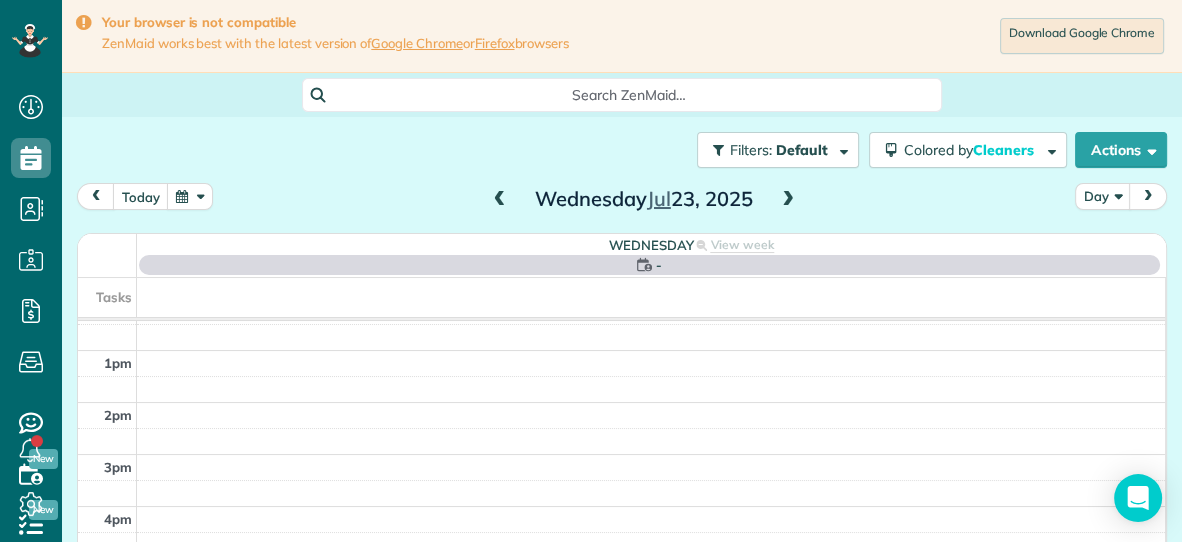 scroll, scrollTop: 0, scrollLeft: 0, axis: both 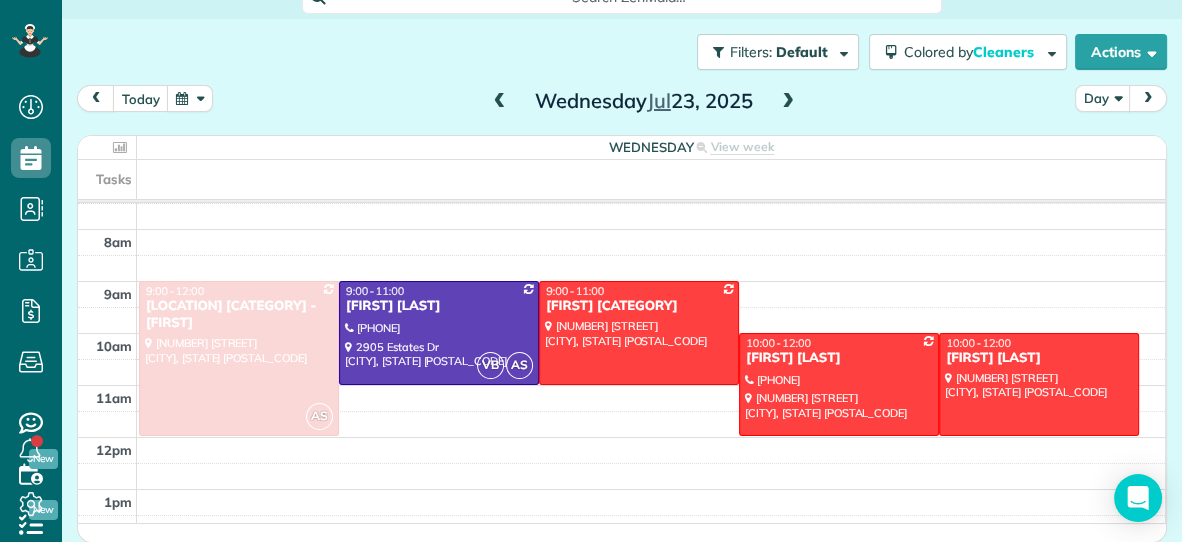click at bounding box center (788, 102) 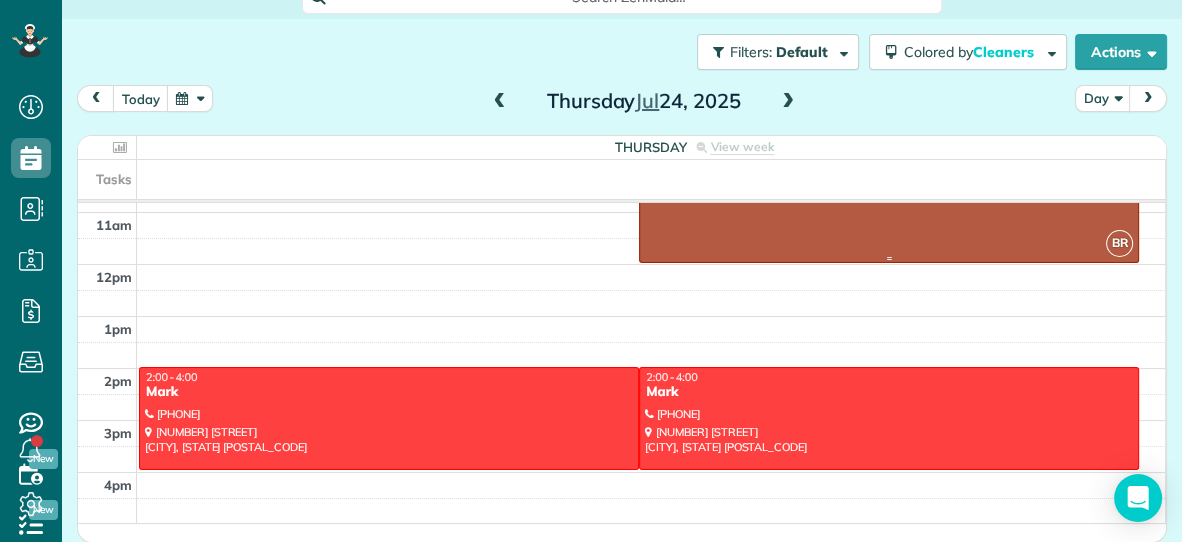 scroll, scrollTop: 205, scrollLeft: 0, axis: vertical 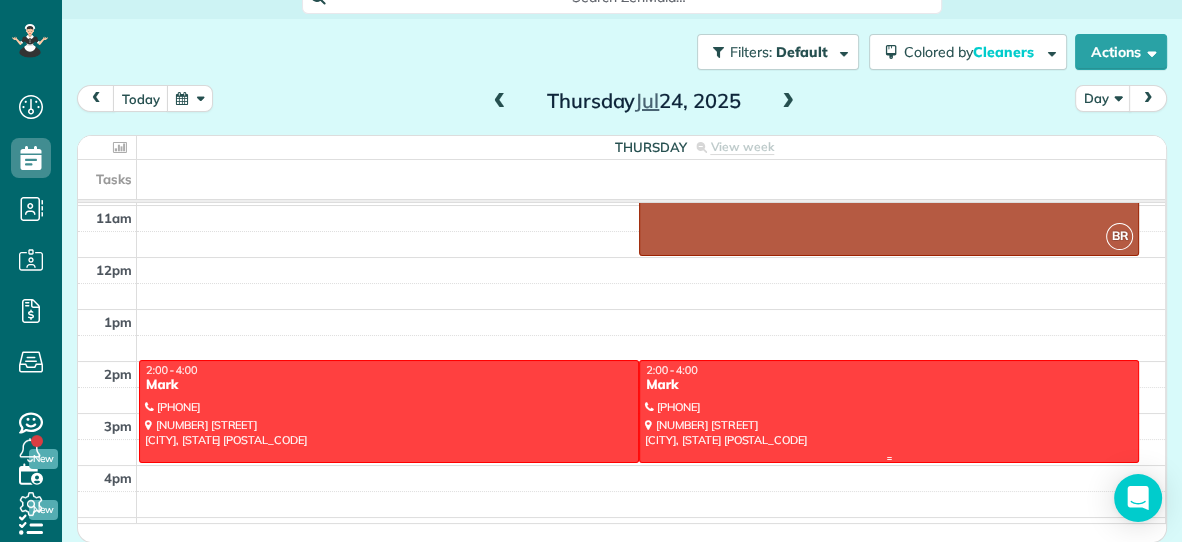 click at bounding box center (889, 411) 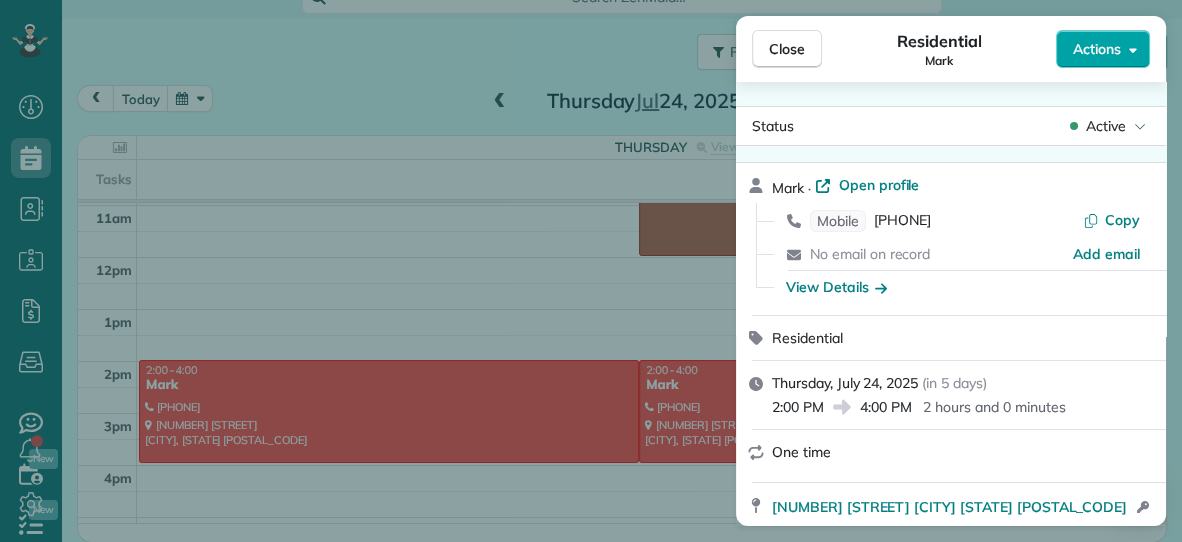 click on "Actions" at bounding box center (1097, 49) 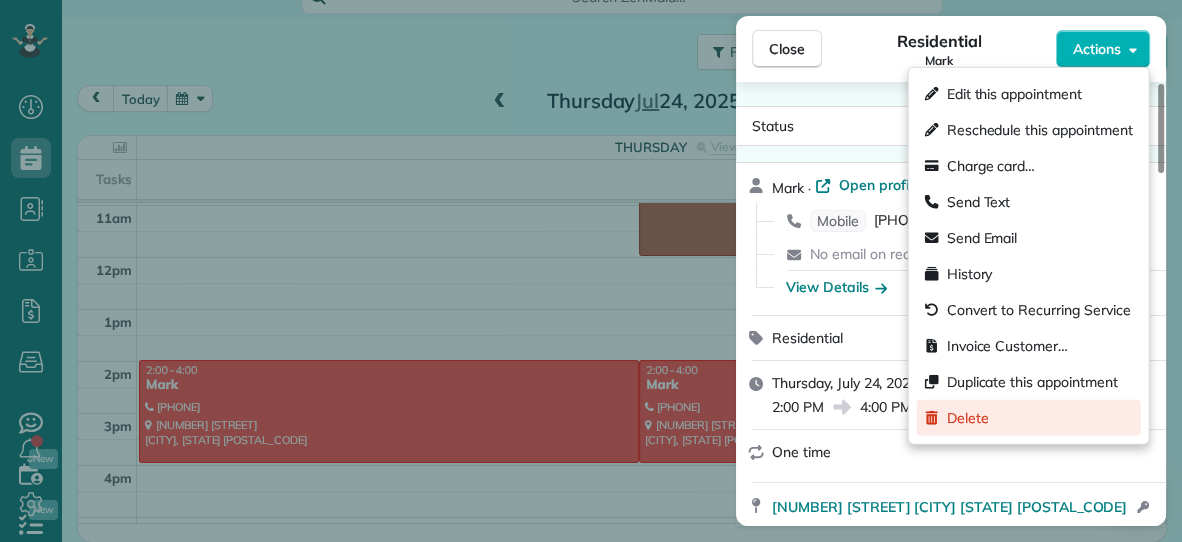 click on "Delete" at bounding box center [968, 418] 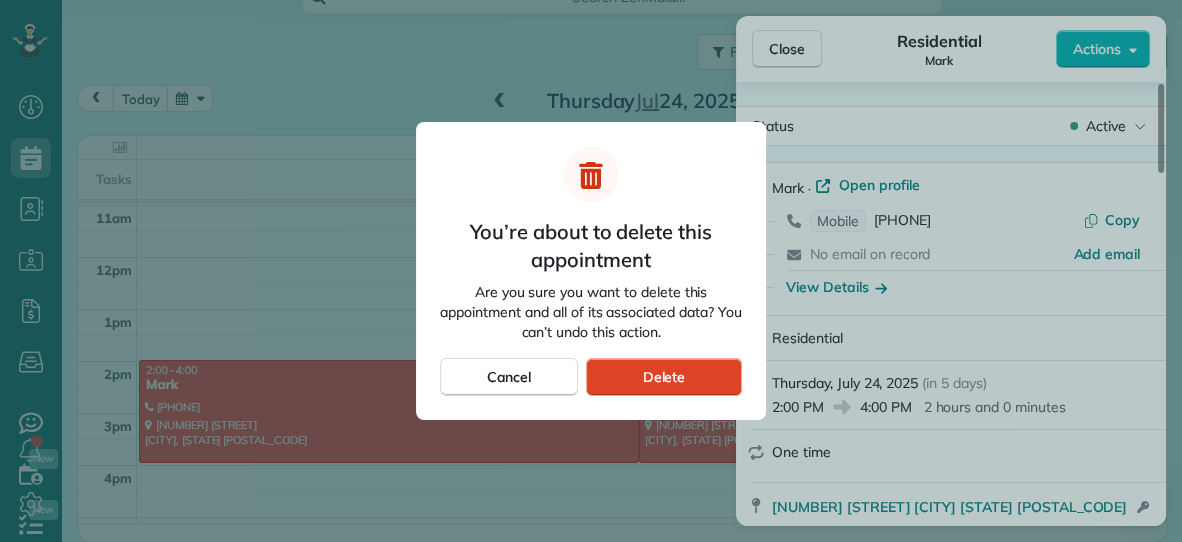 click on "Delete" at bounding box center [664, 377] 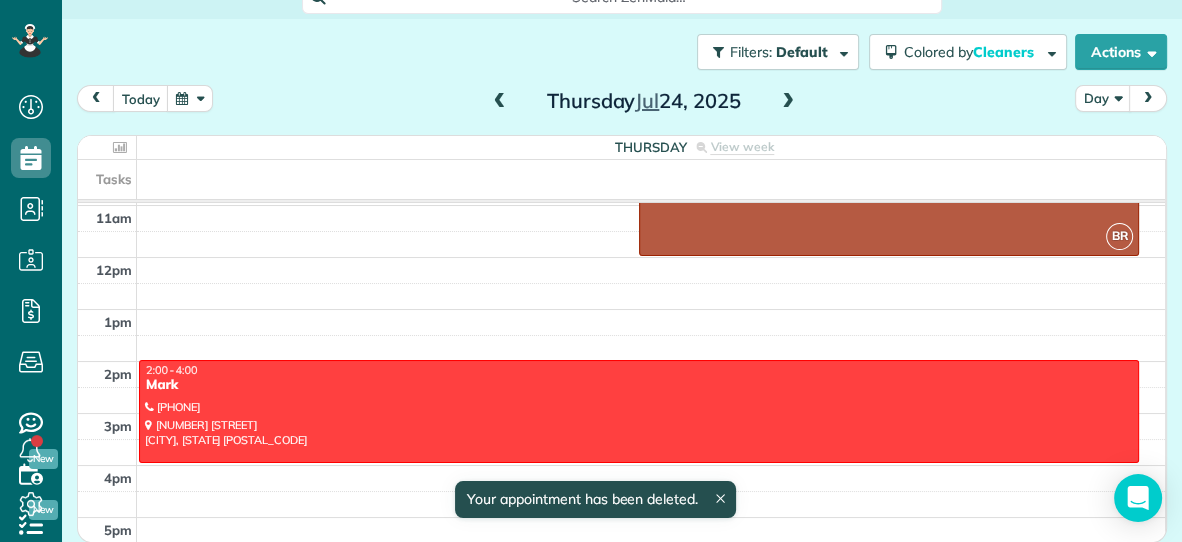 scroll, scrollTop: 96, scrollLeft: 0, axis: vertical 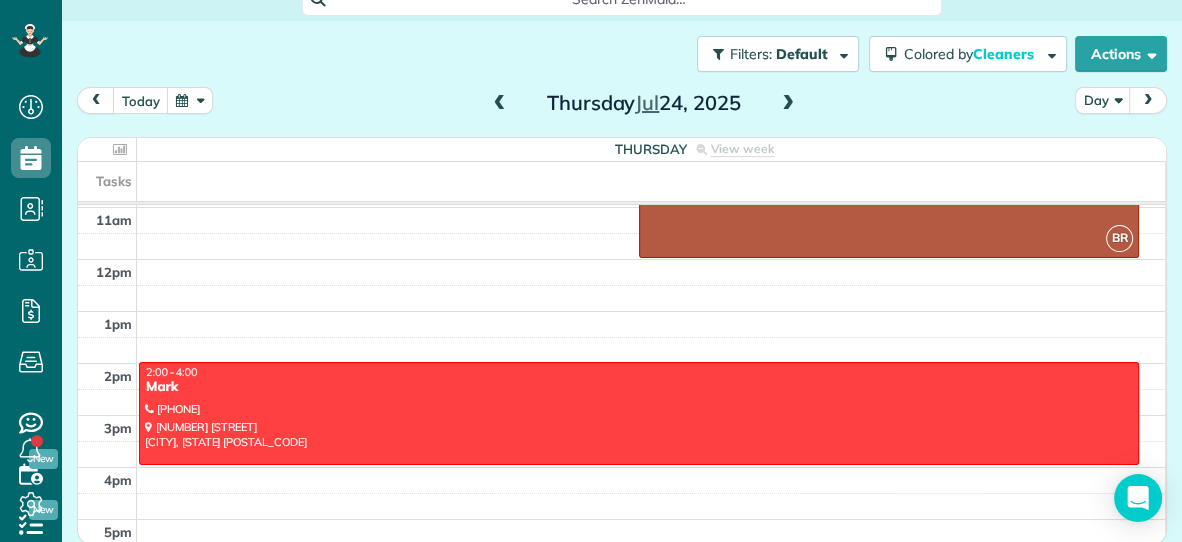 click at bounding box center (788, 104) 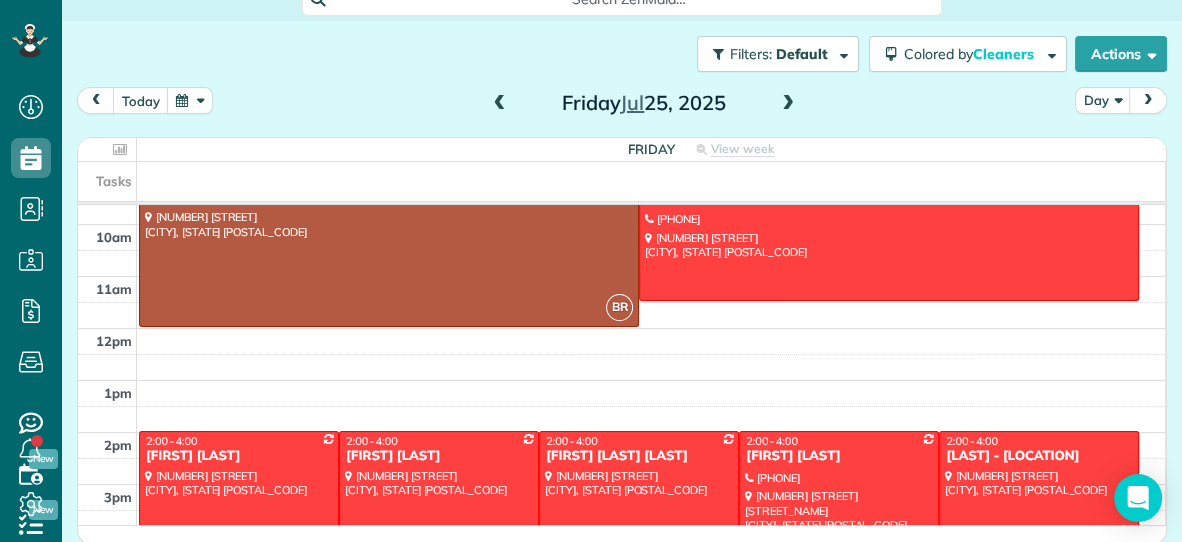 scroll, scrollTop: 0, scrollLeft: 0, axis: both 